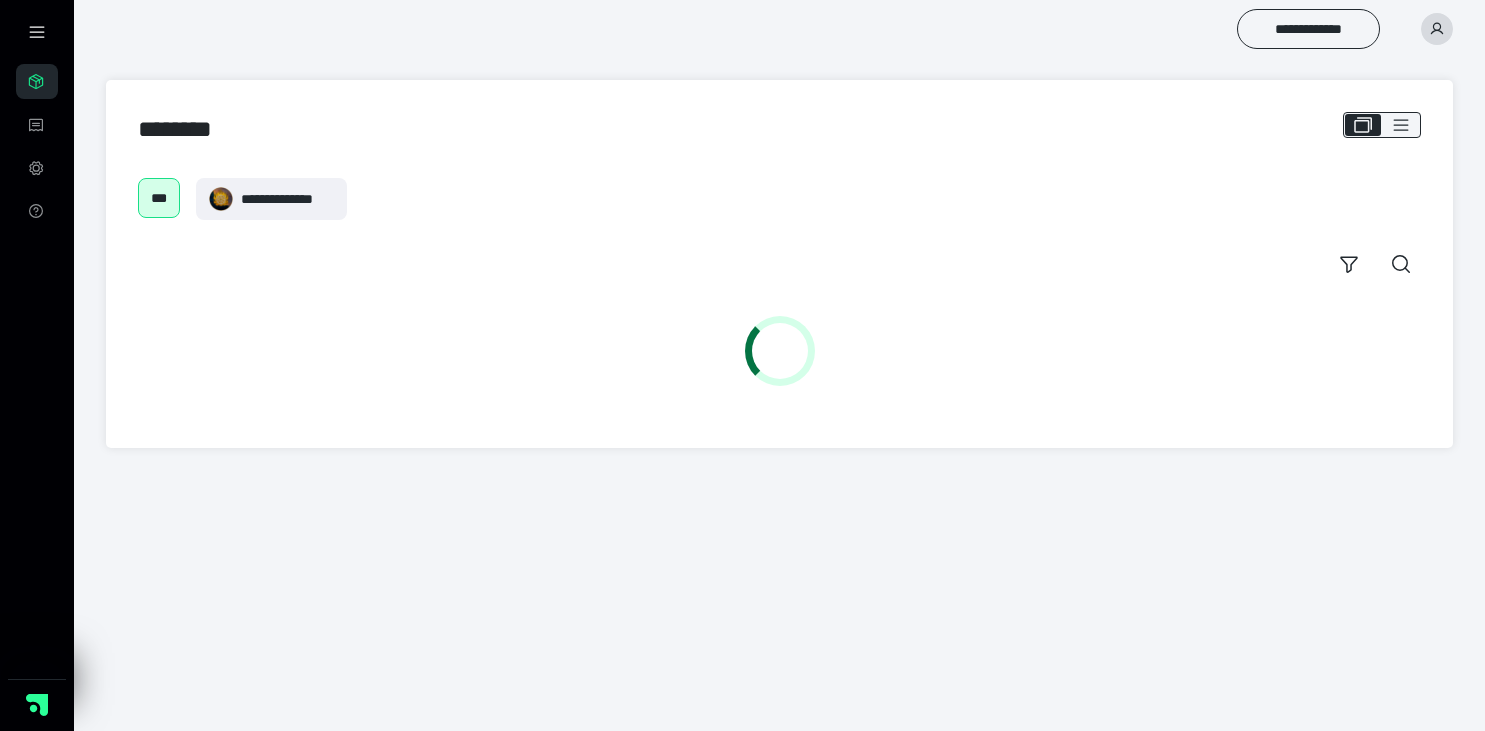 scroll, scrollTop: 0, scrollLeft: 0, axis: both 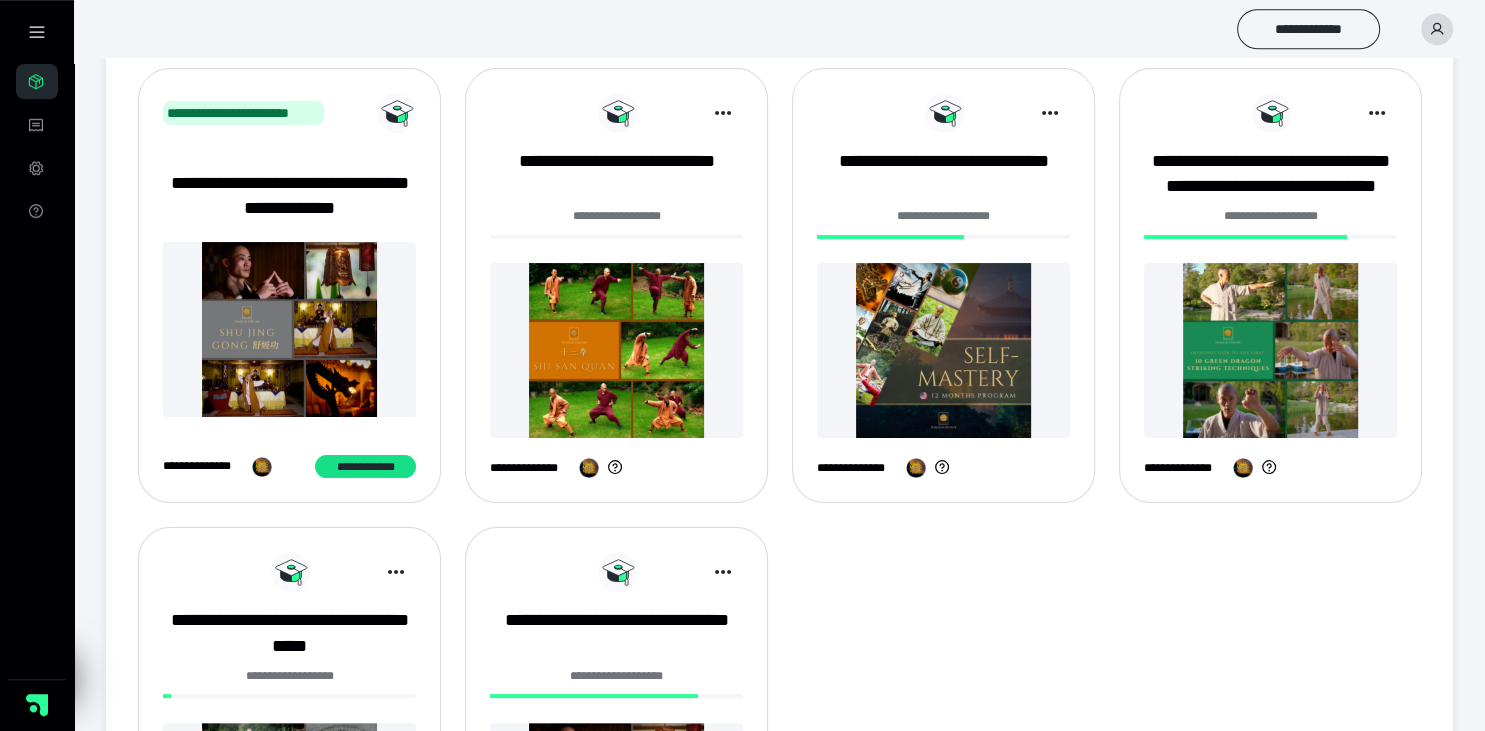 click at bounding box center [943, 350] 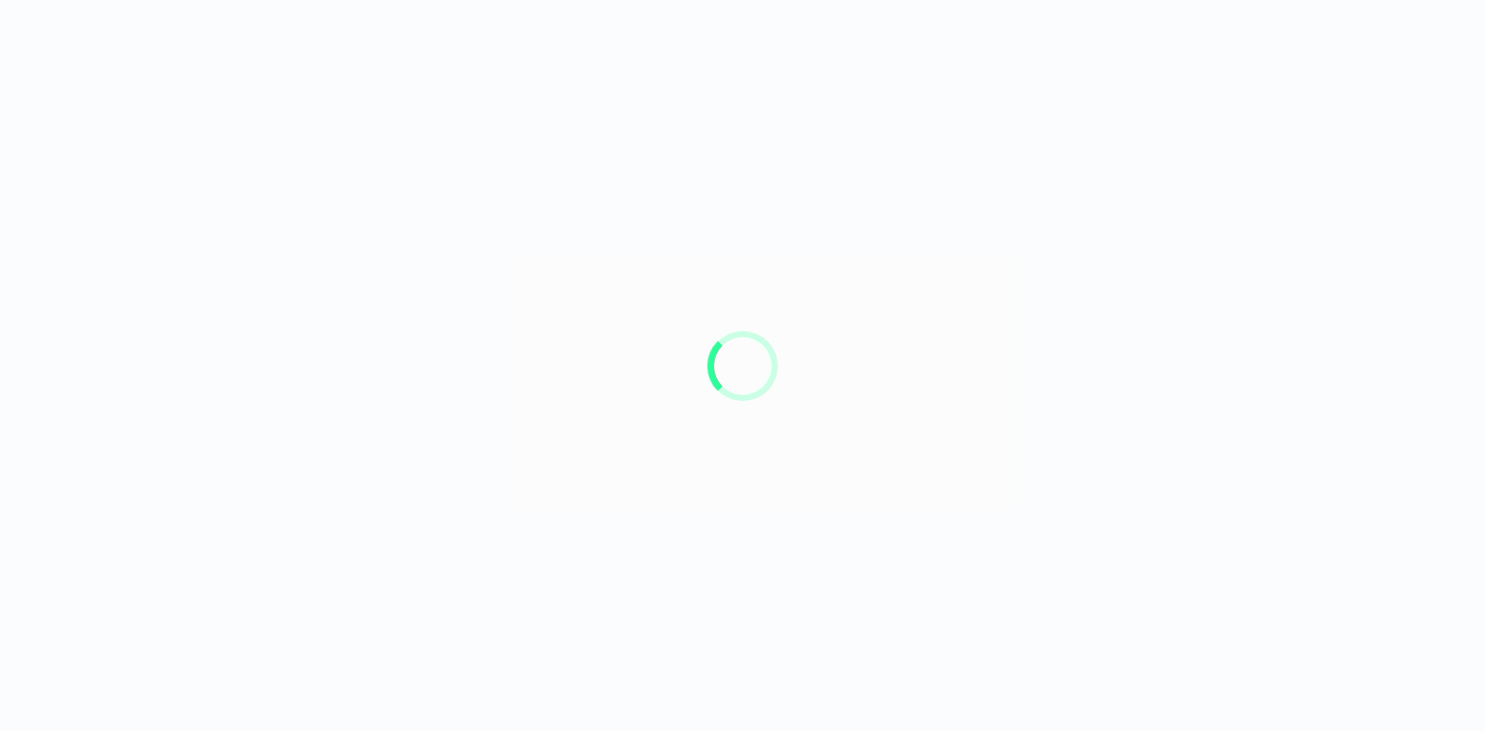 scroll, scrollTop: 0, scrollLeft: 0, axis: both 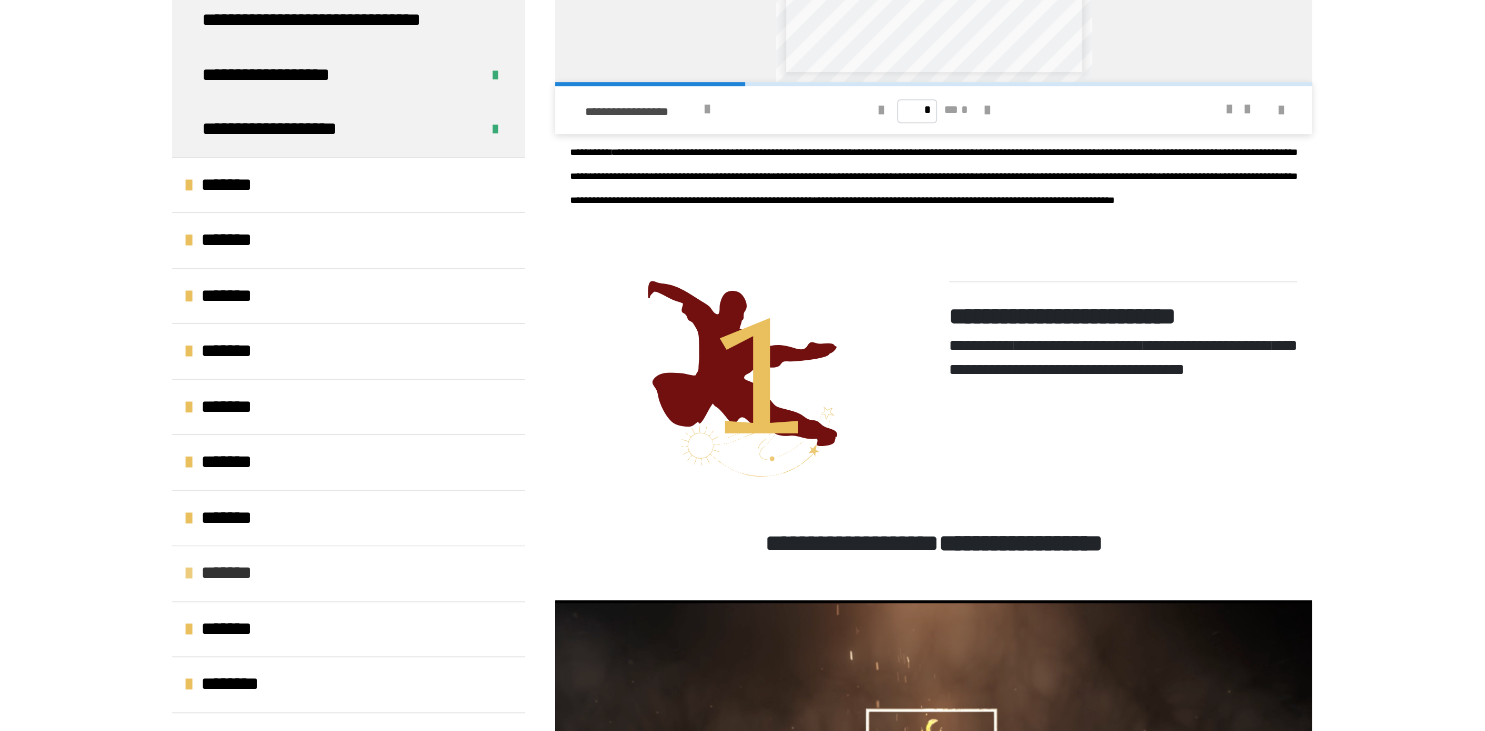 click on "*******" at bounding box center (348, 573) 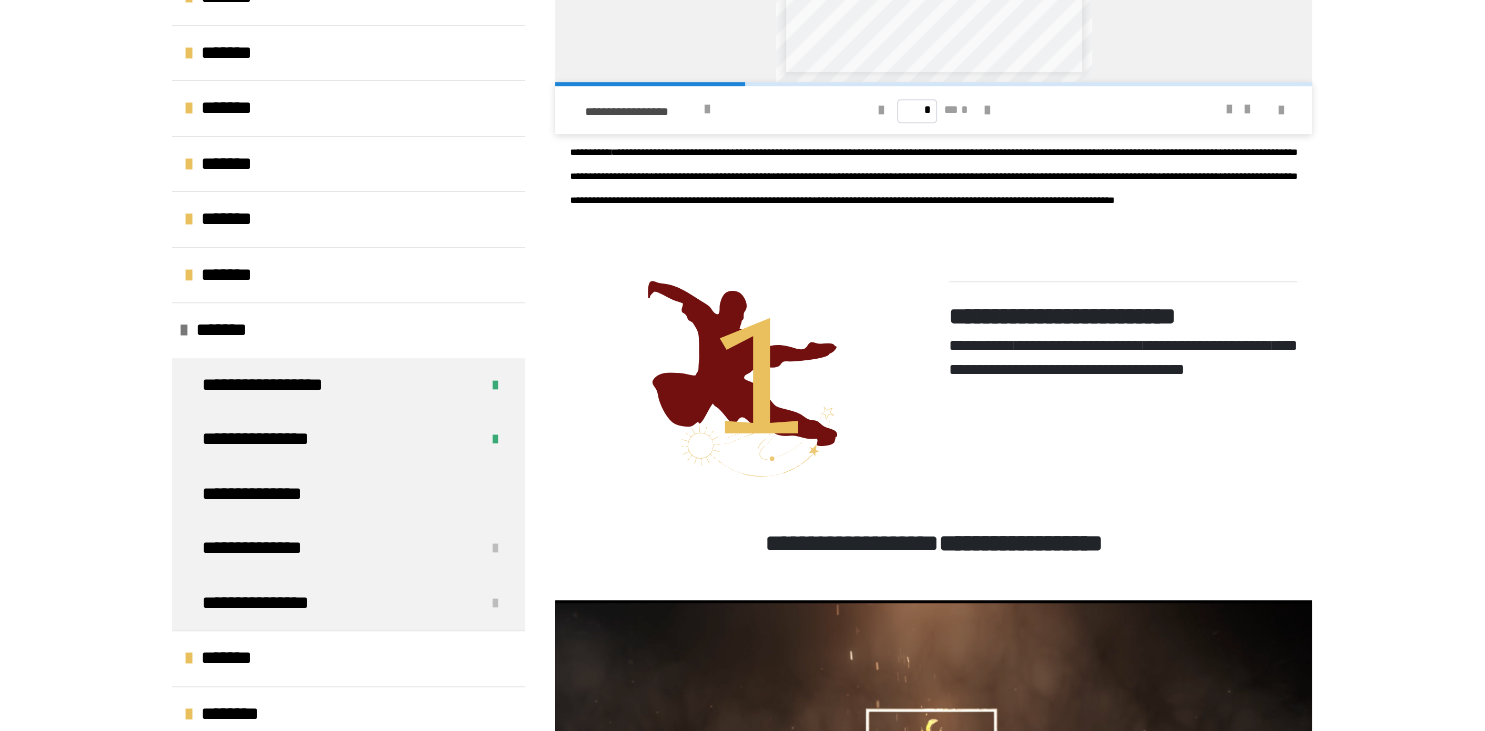 scroll, scrollTop: 654, scrollLeft: 0, axis: vertical 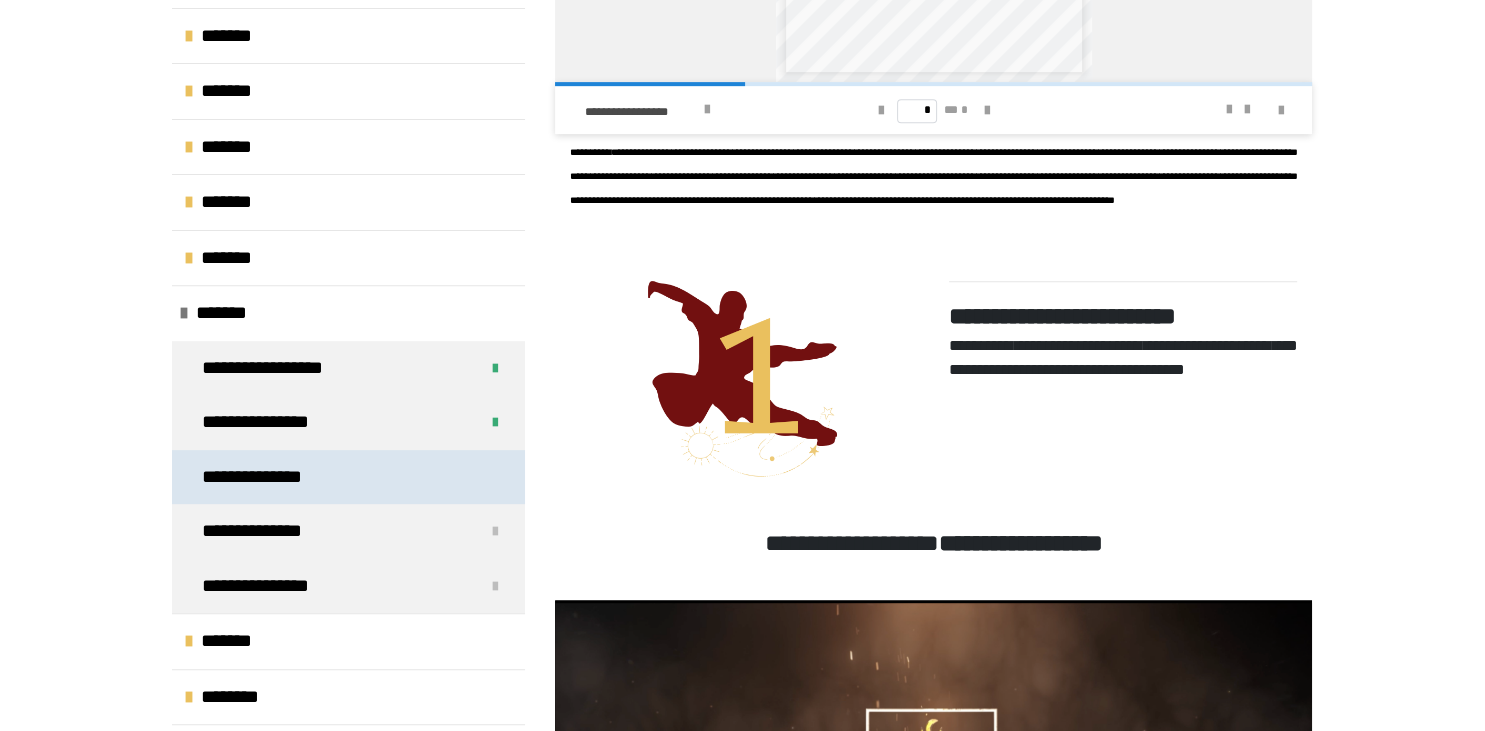 click on "**********" at bounding box center (348, 477) 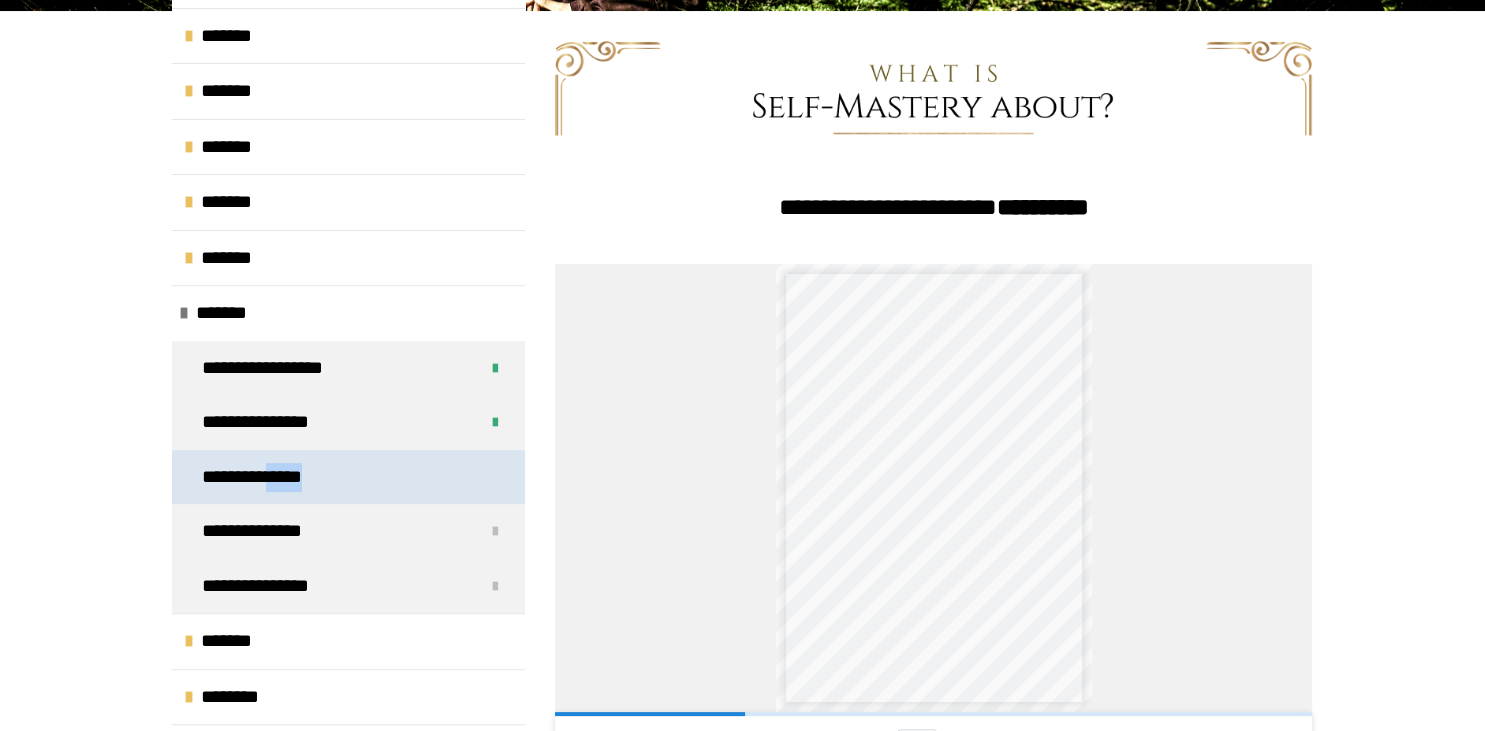 click on "**********" at bounding box center [348, 477] 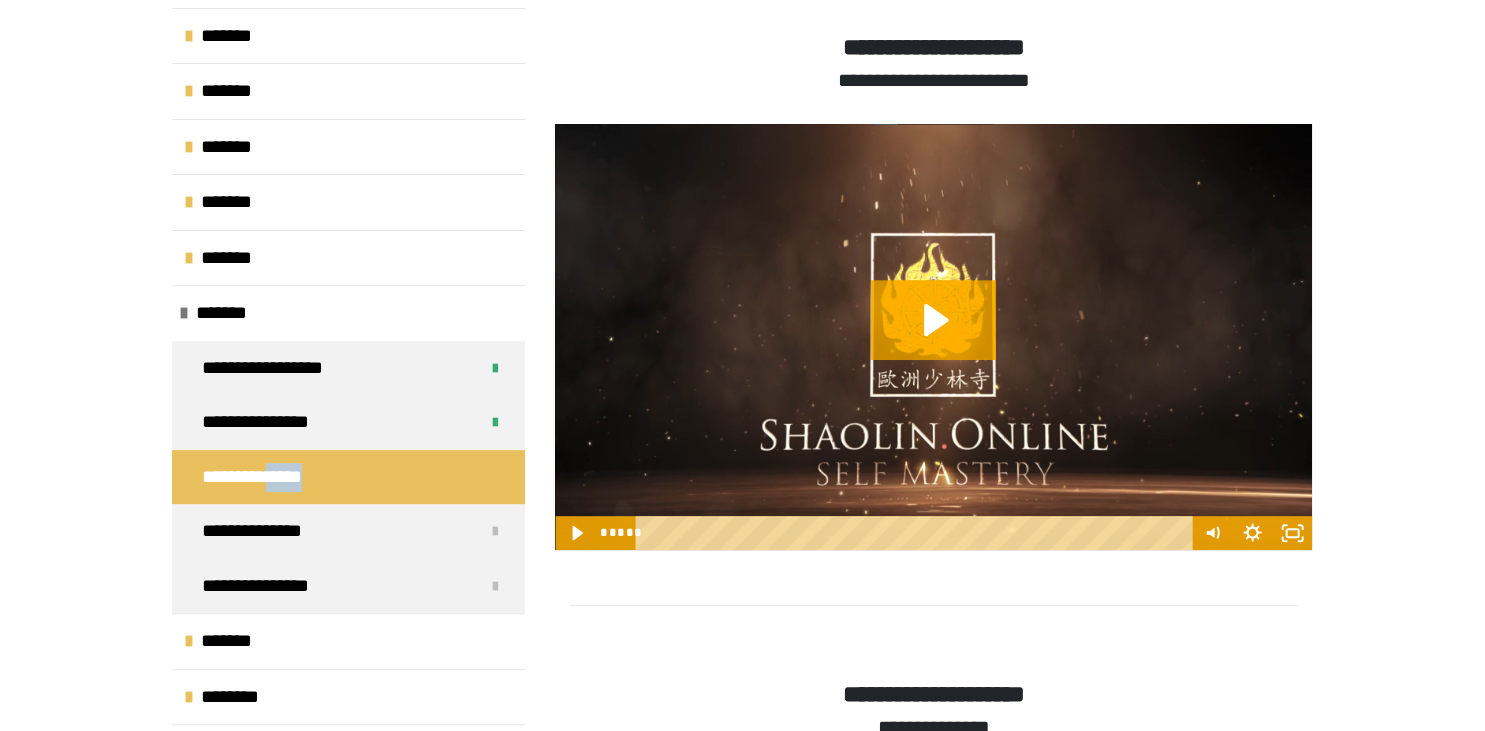 scroll, scrollTop: 763, scrollLeft: 0, axis: vertical 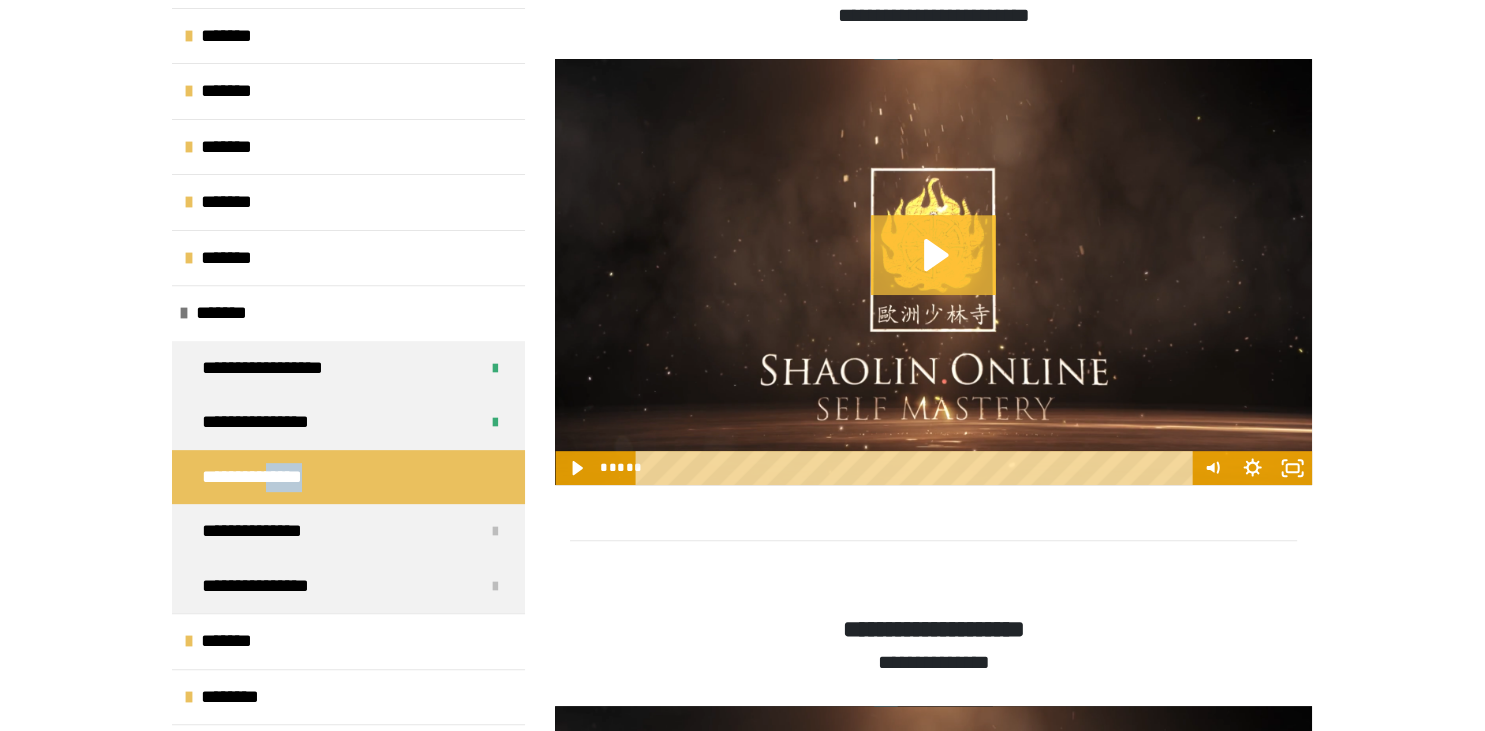 click 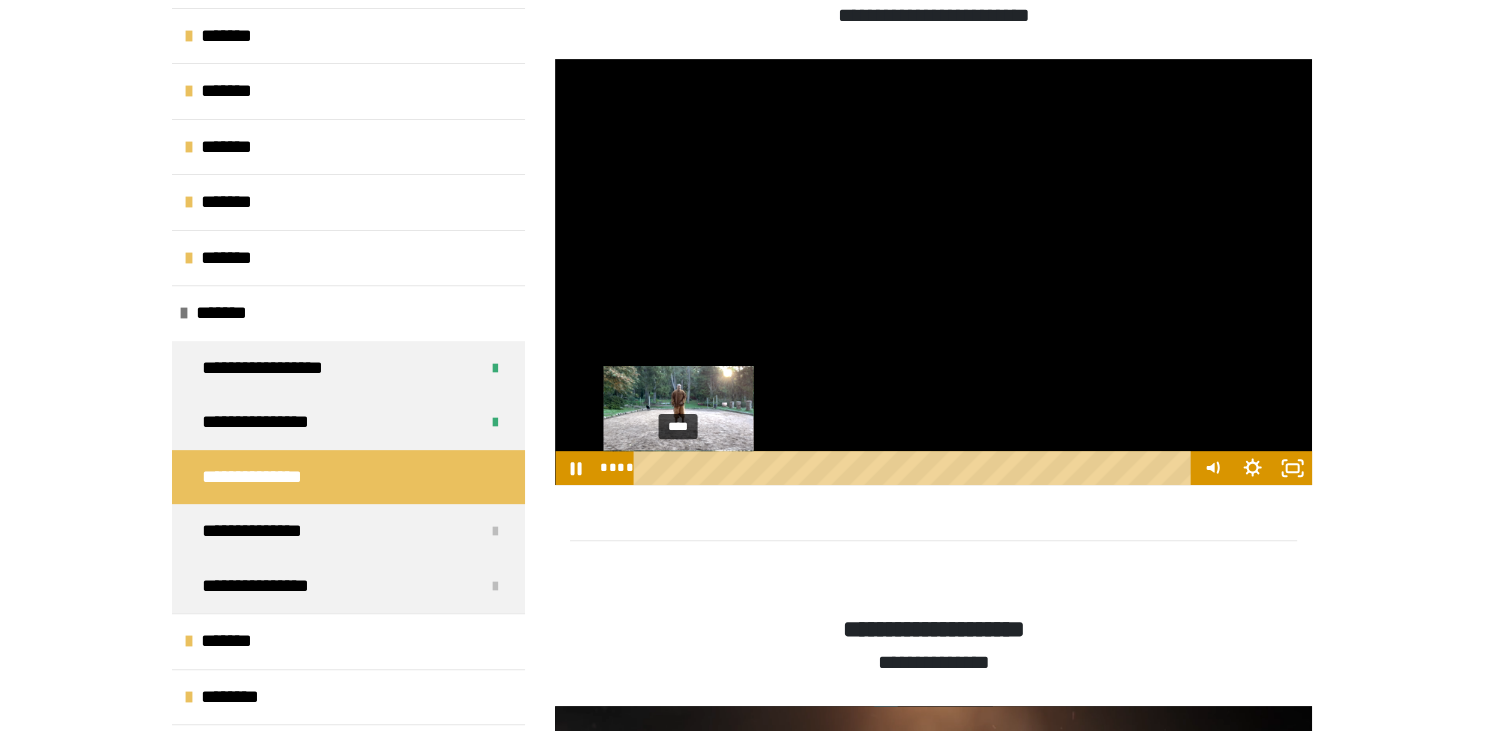 click on "****" at bounding box center [915, 468] 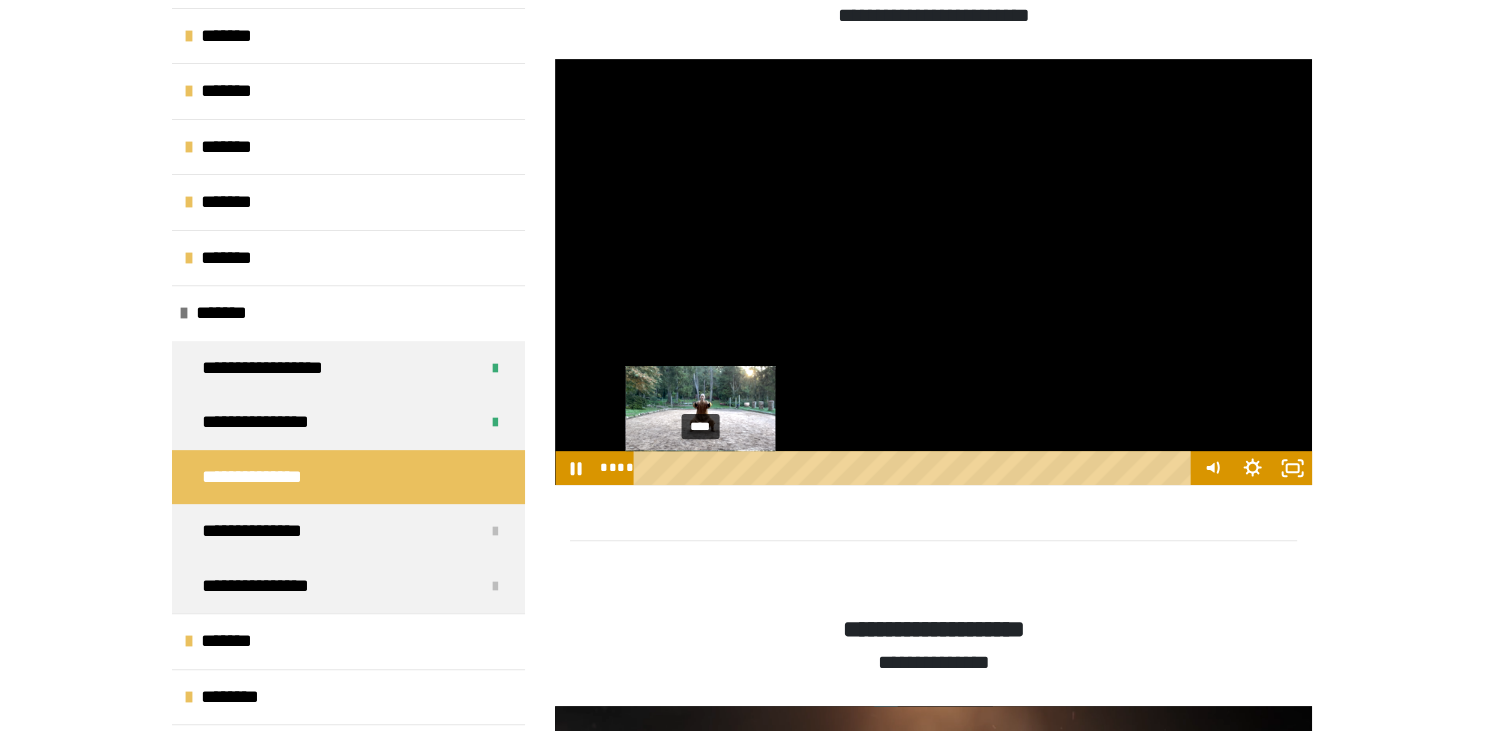 click on "****" at bounding box center (915, 468) 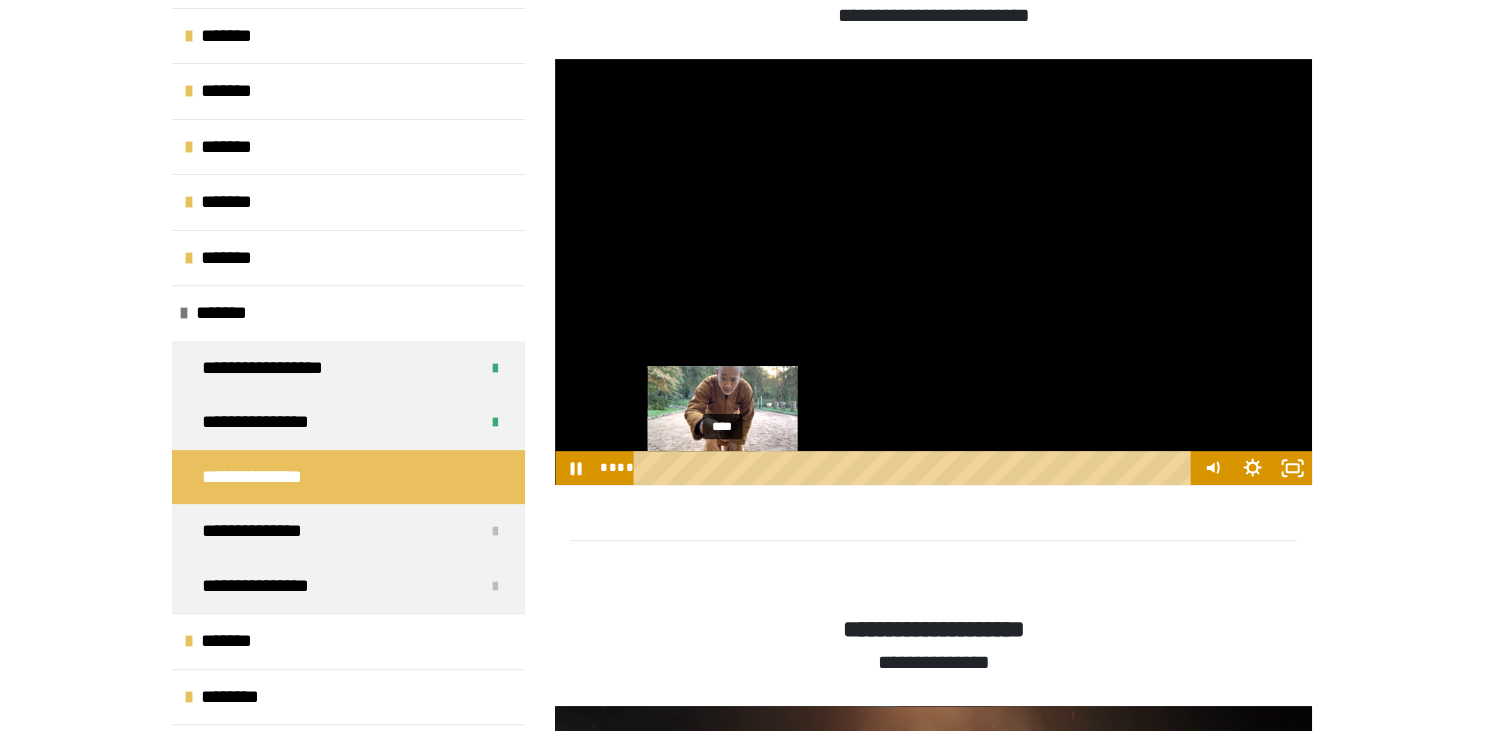 click on "****" at bounding box center [915, 468] 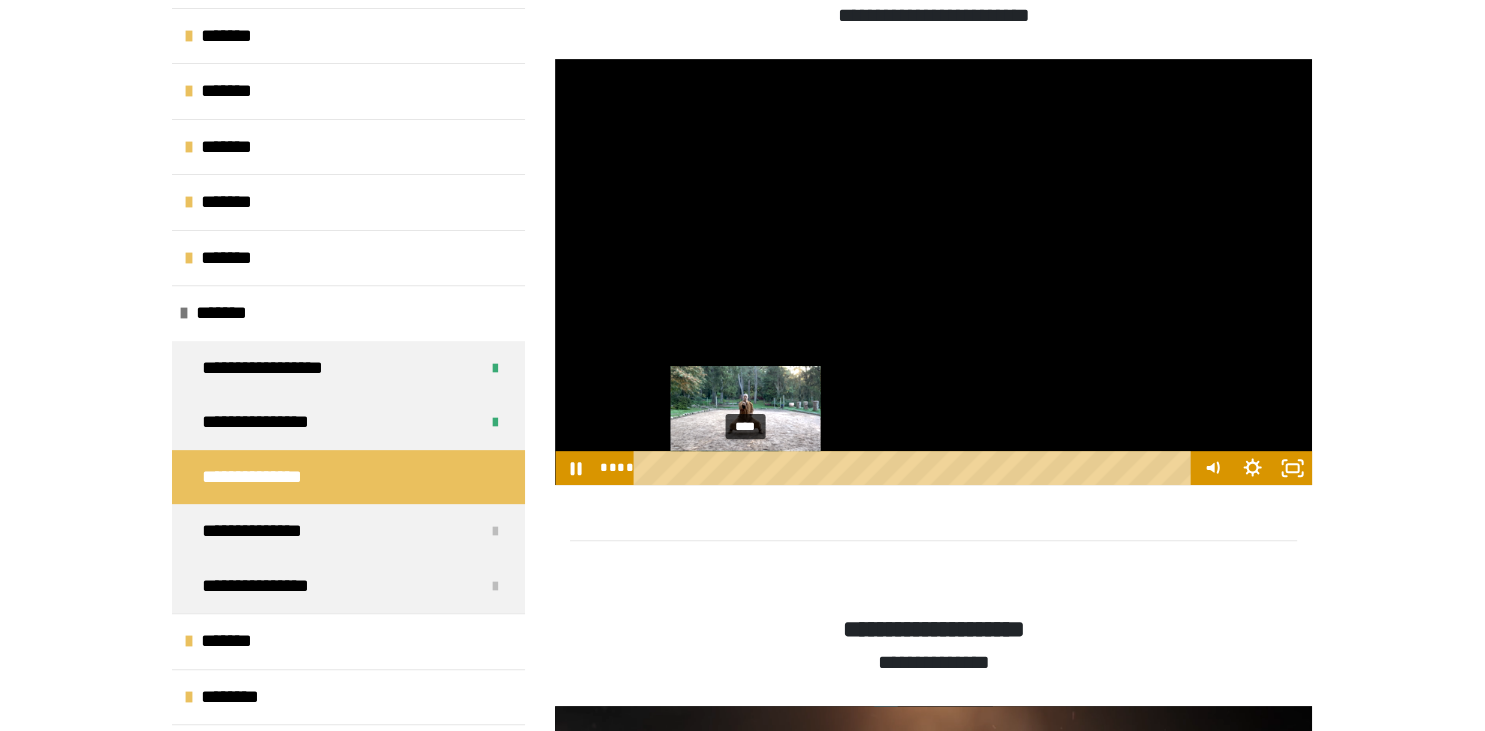click on "****" at bounding box center (915, 468) 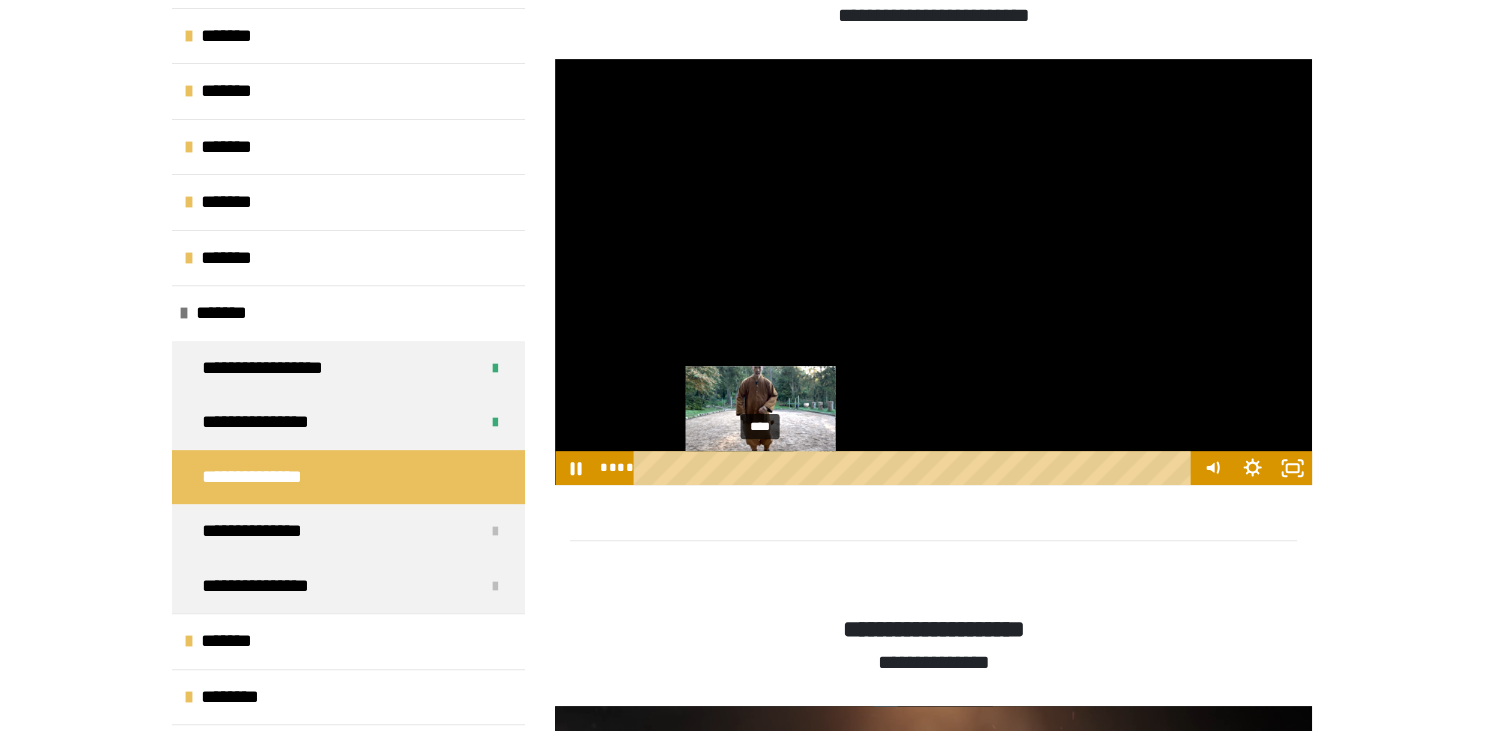 click on "****" at bounding box center (915, 468) 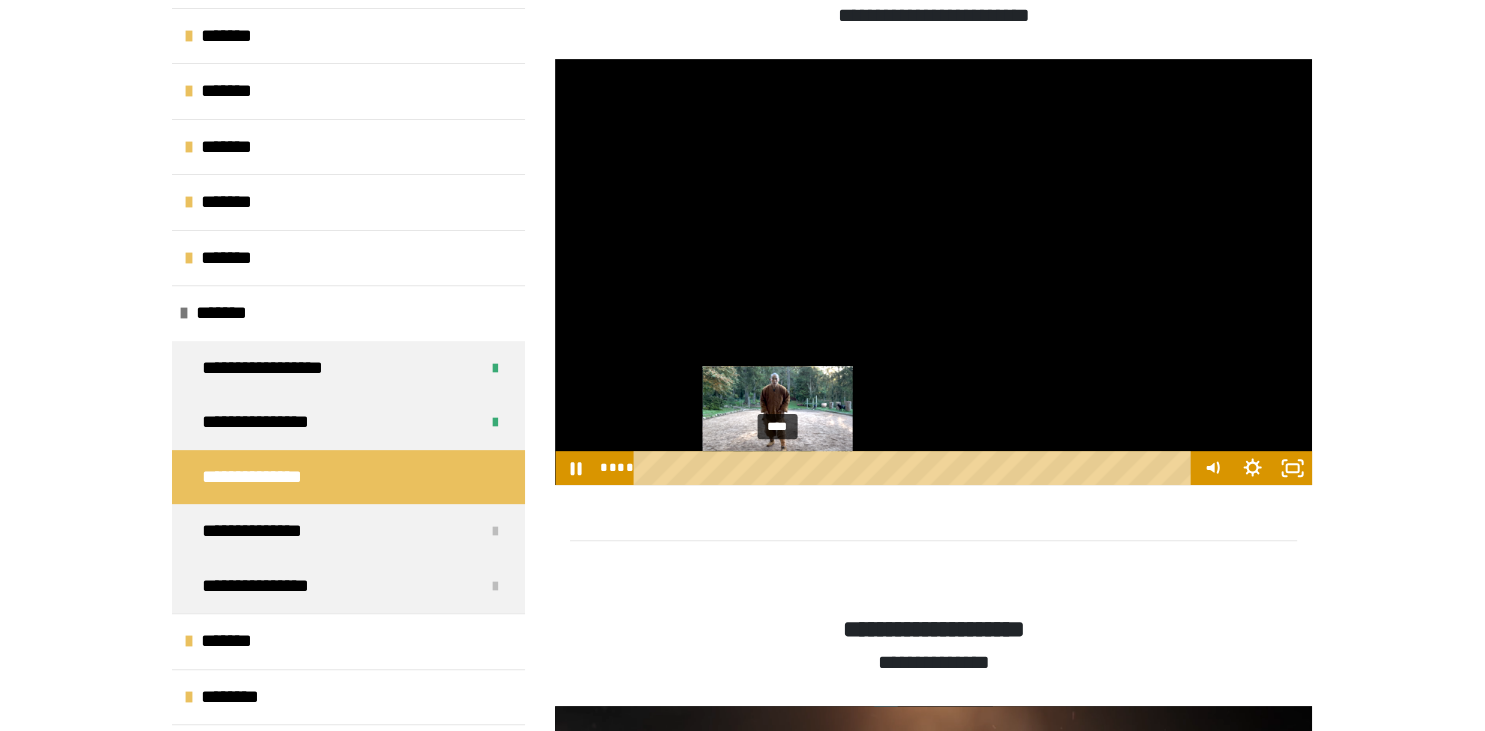 click on "****" at bounding box center (915, 468) 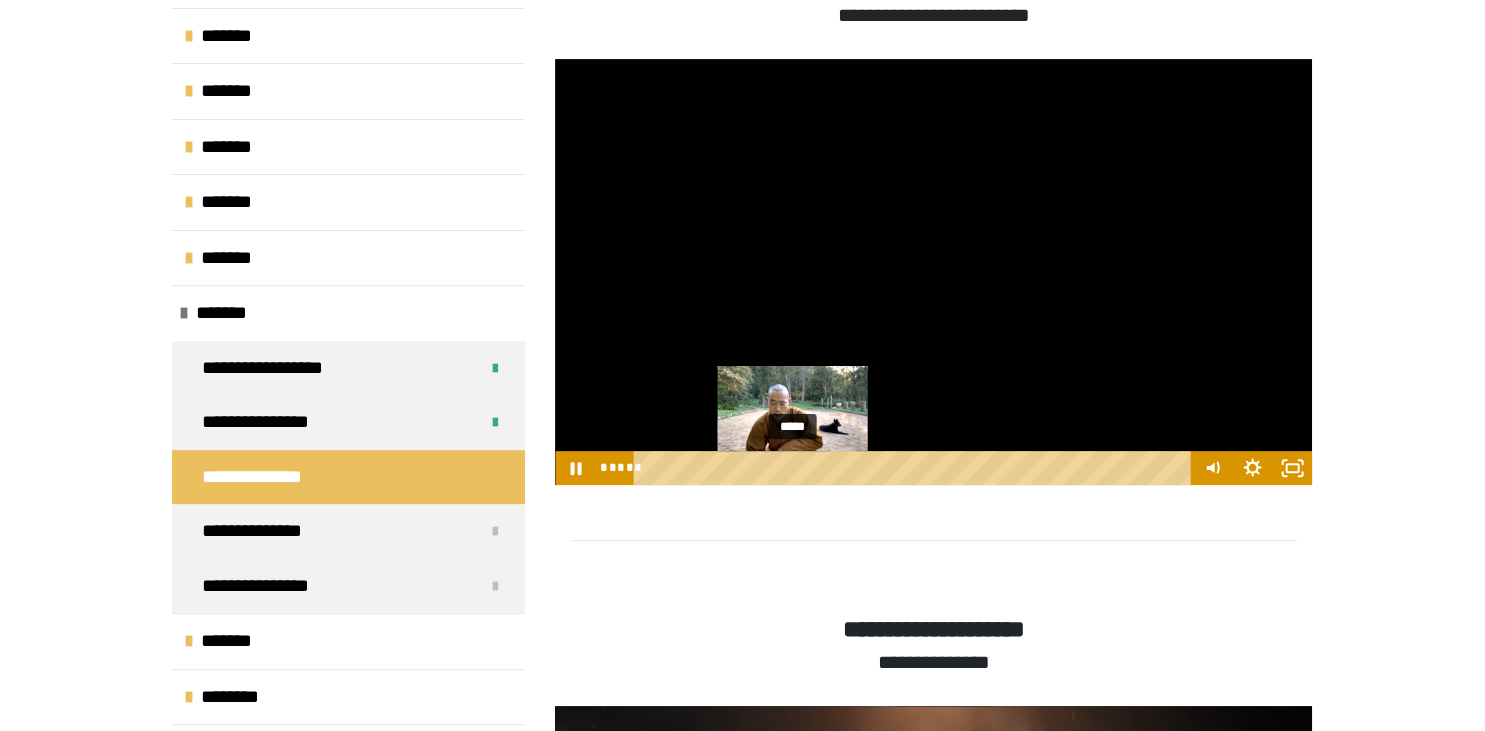 click on "*****" at bounding box center (915, 468) 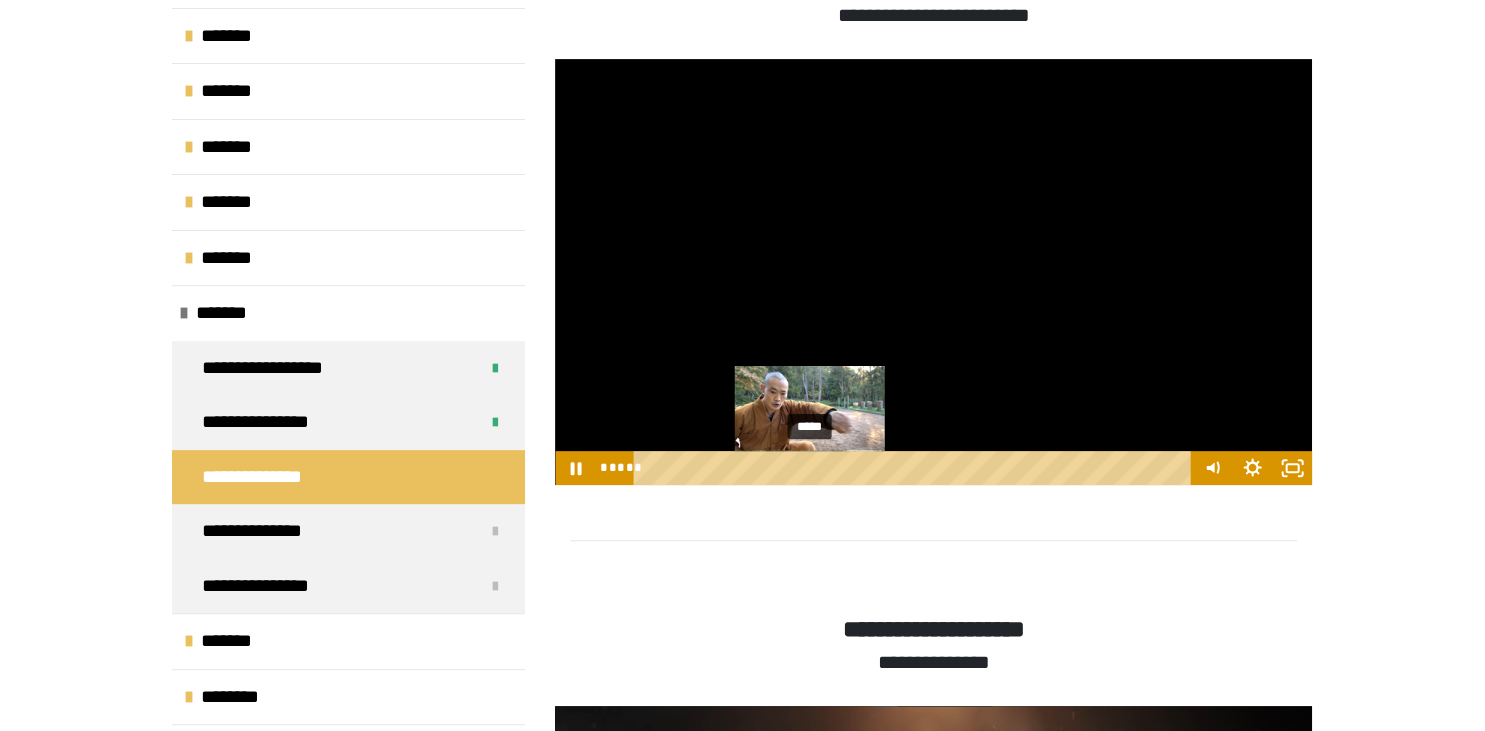 click on "*****" at bounding box center (915, 468) 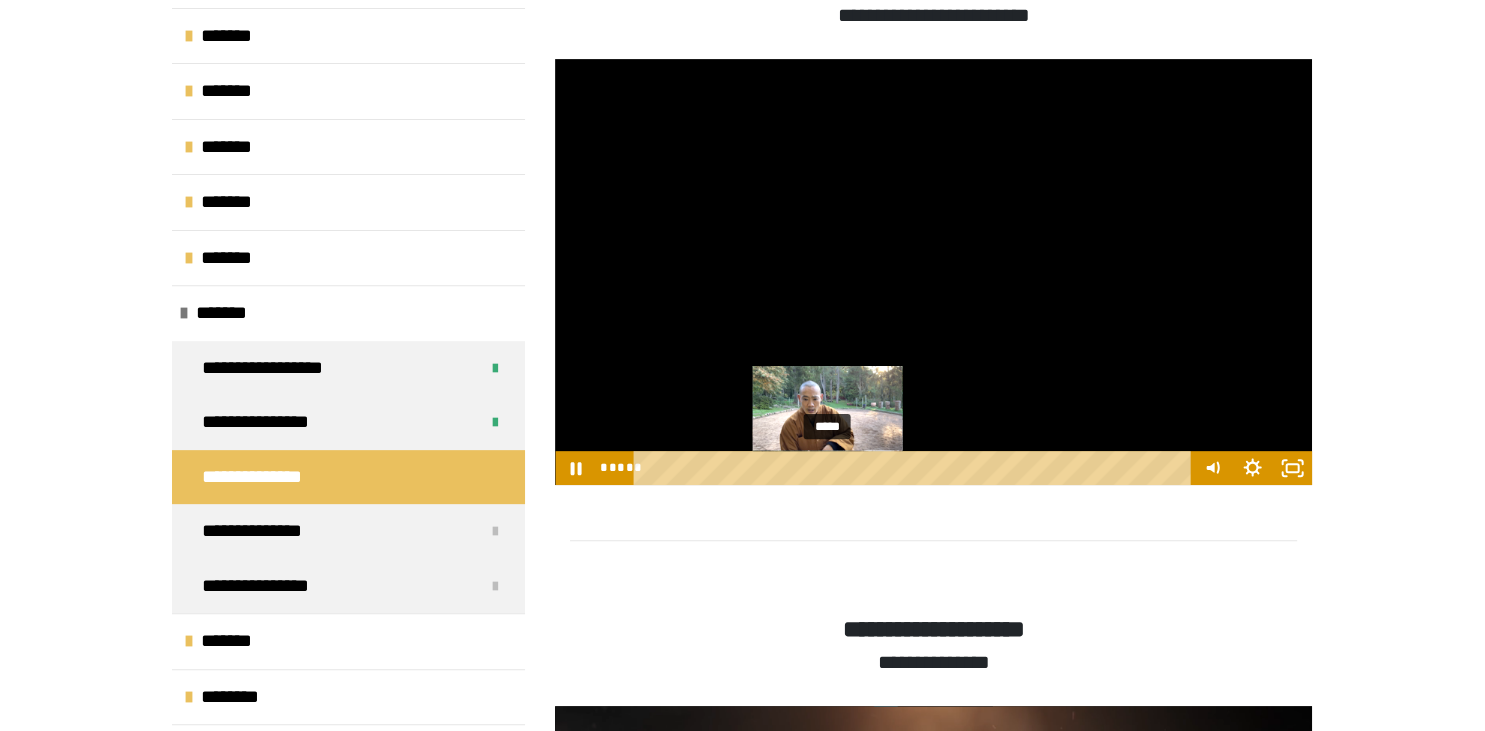 click on "*****" at bounding box center (915, 468) 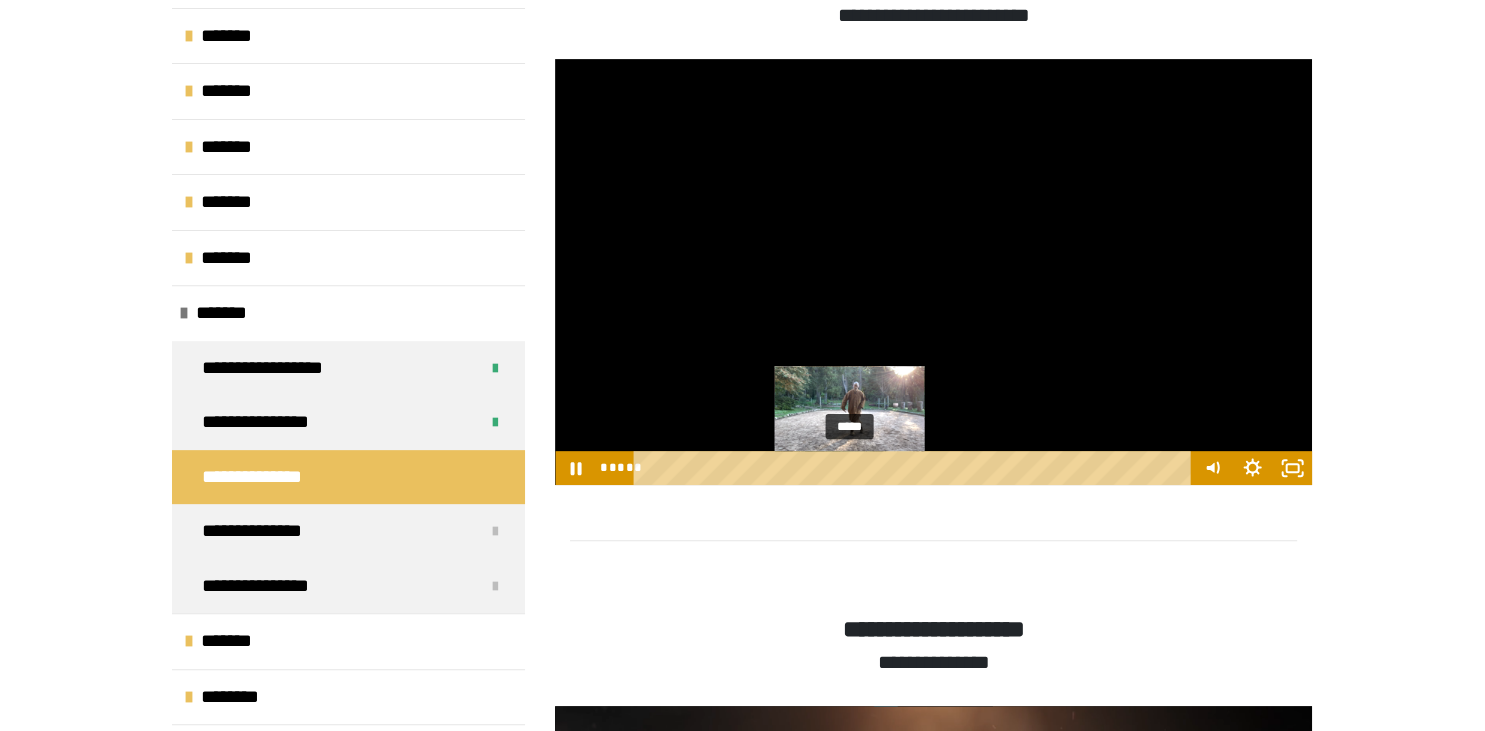 click on "*****" at bounding box center [915, 468] 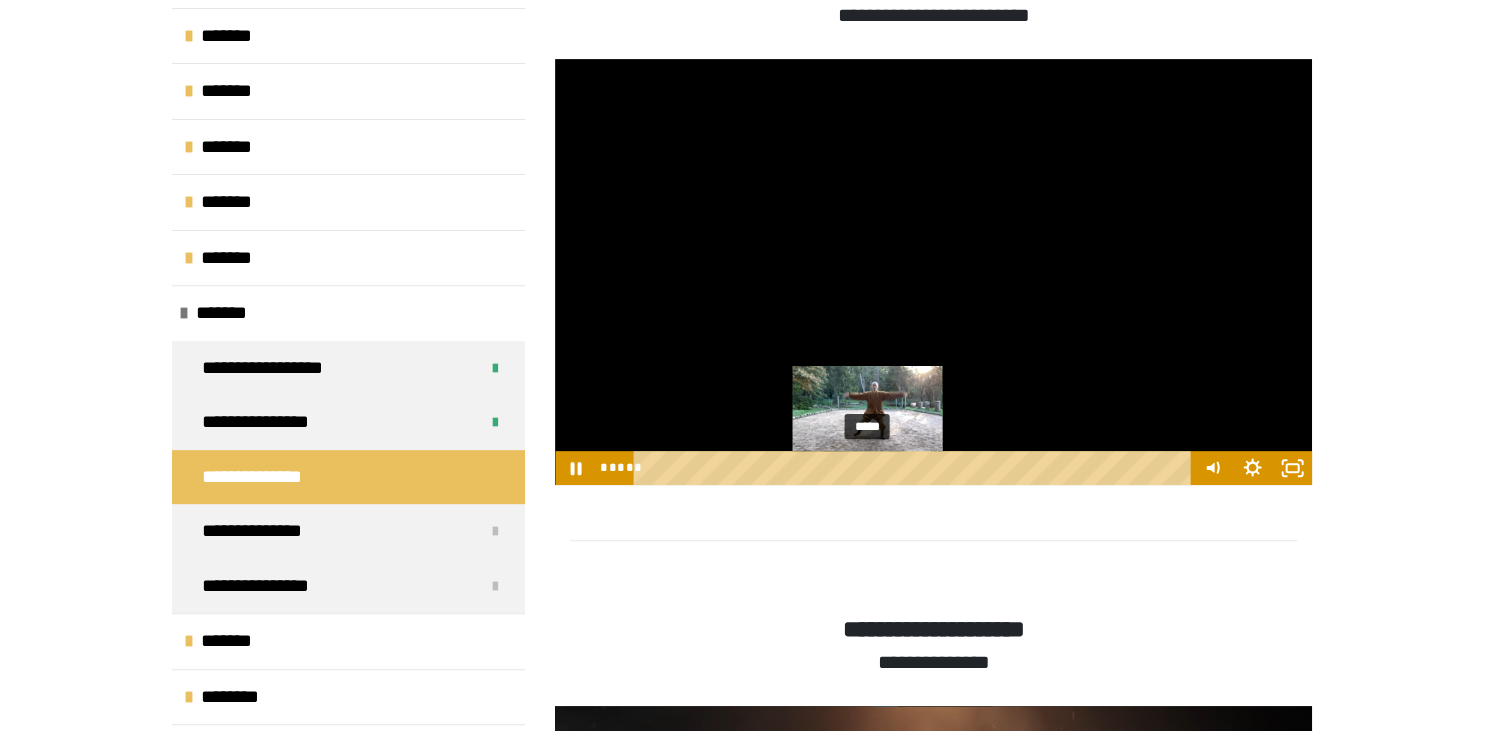 click on "*****" at bounding box center (915, 468) 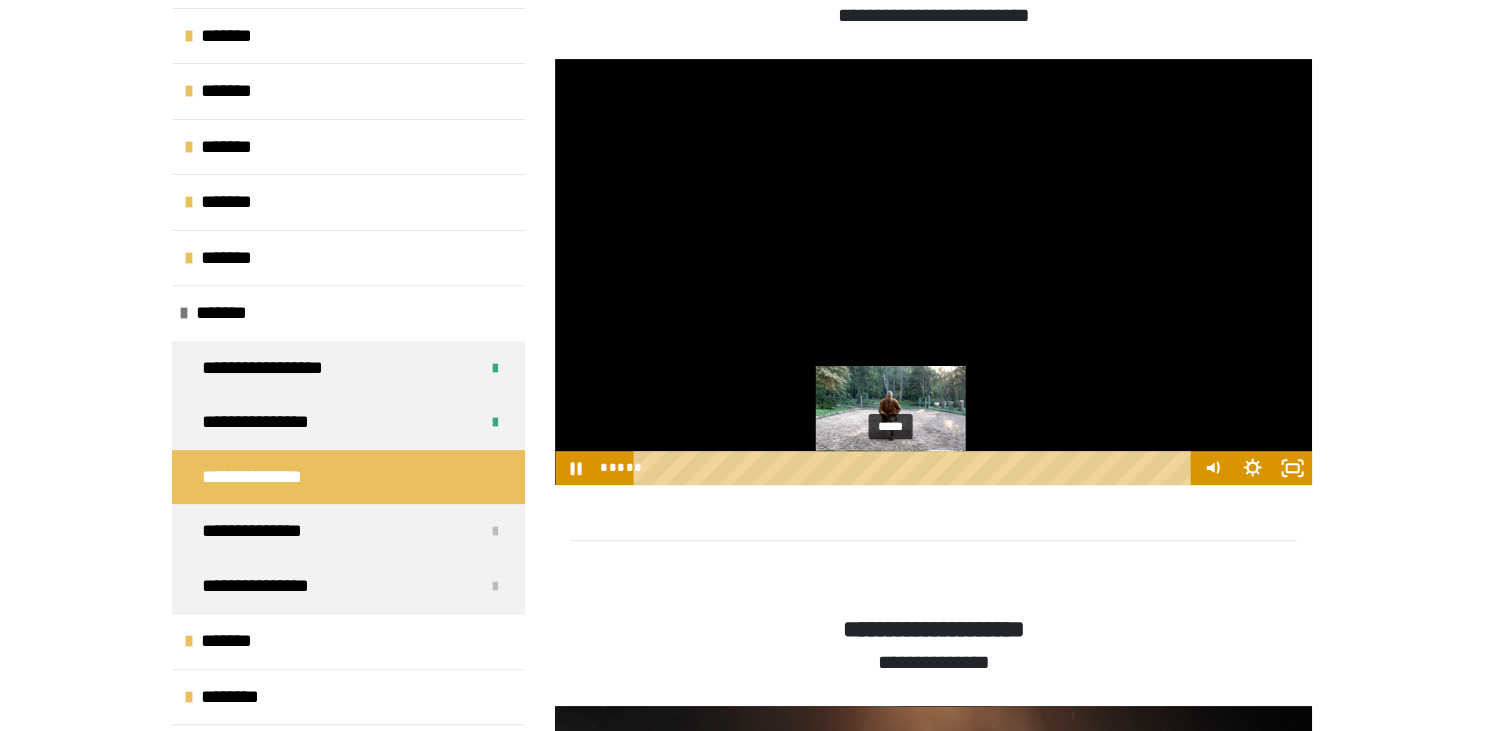 click on "*****" at bounding box center [915, 468] 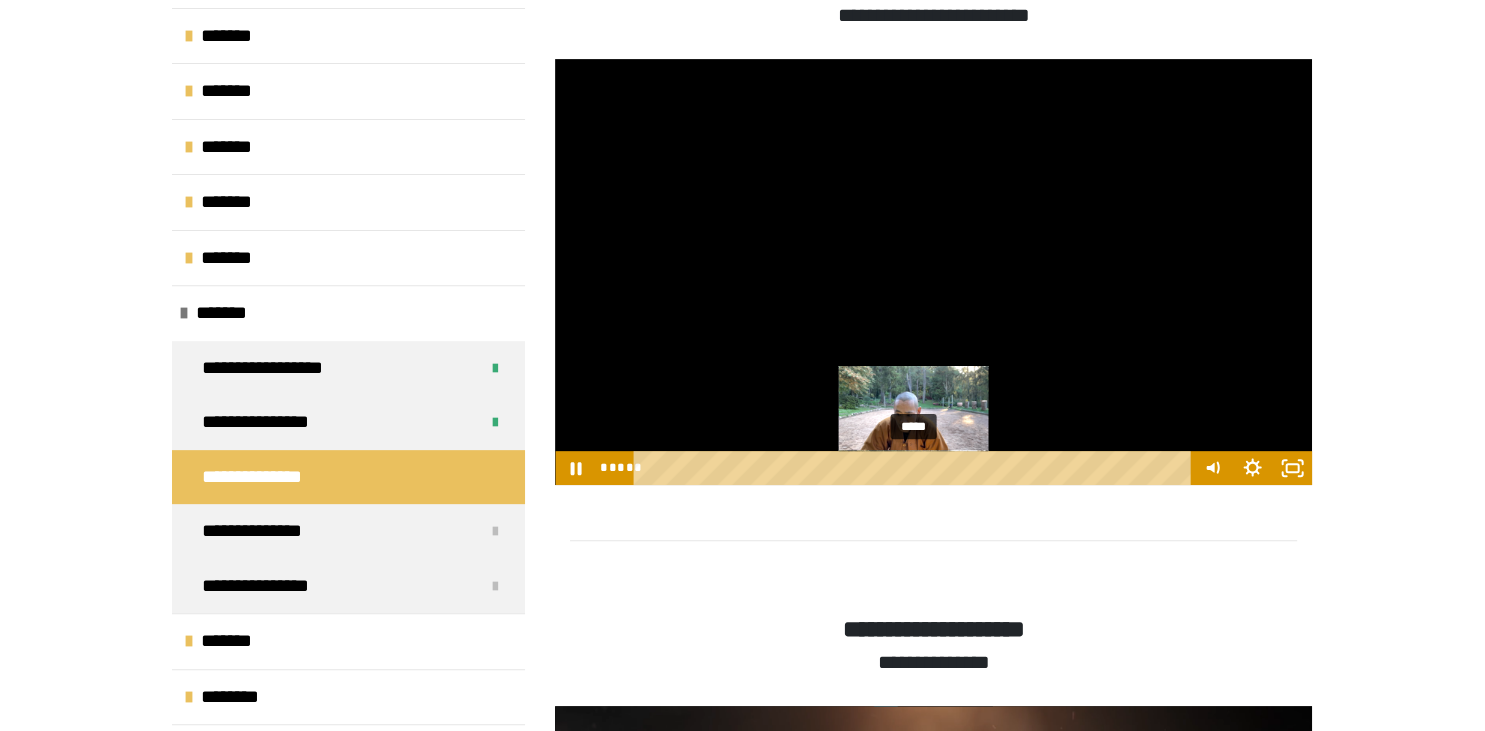 click on "*****" at bounding box center [915, 468] 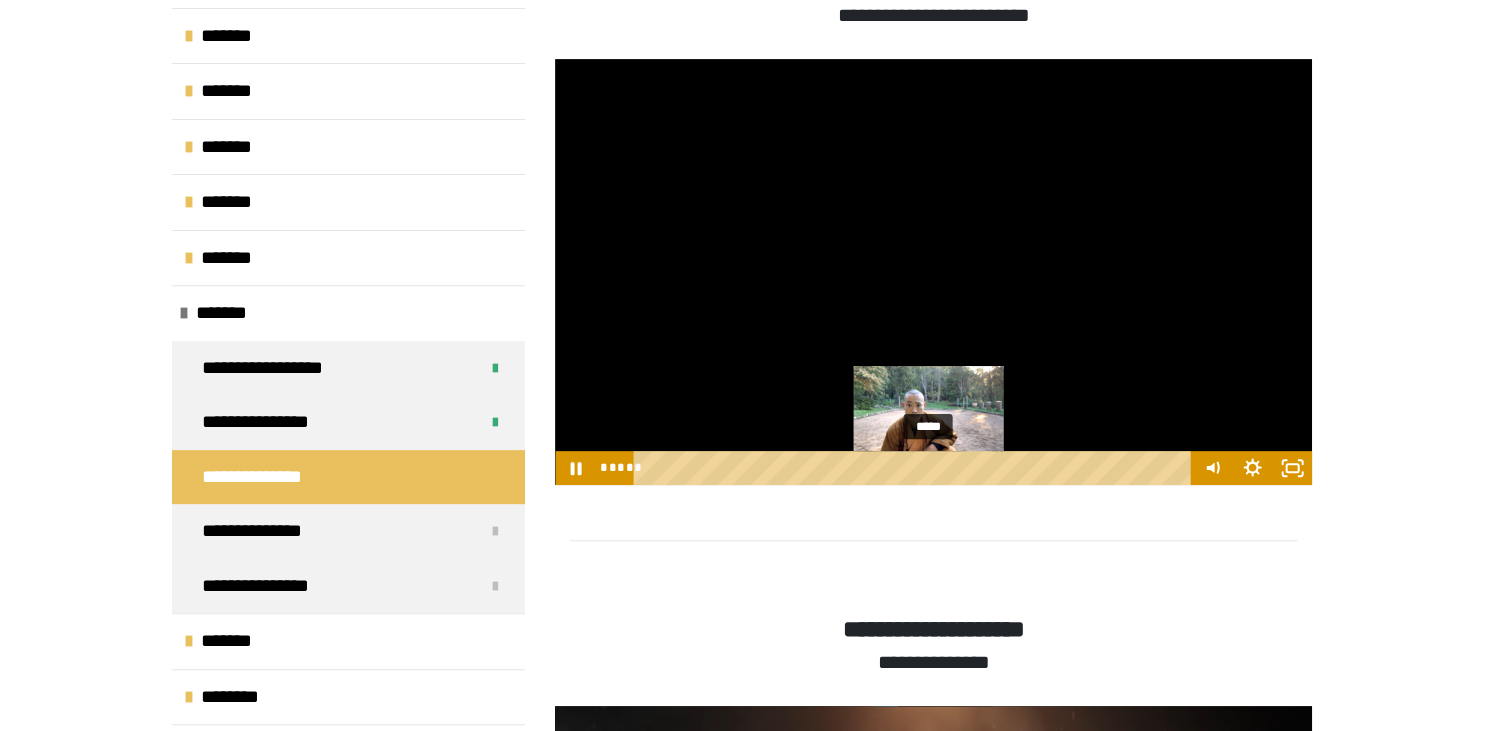 click on "*****" at bounding box center (915, 468) 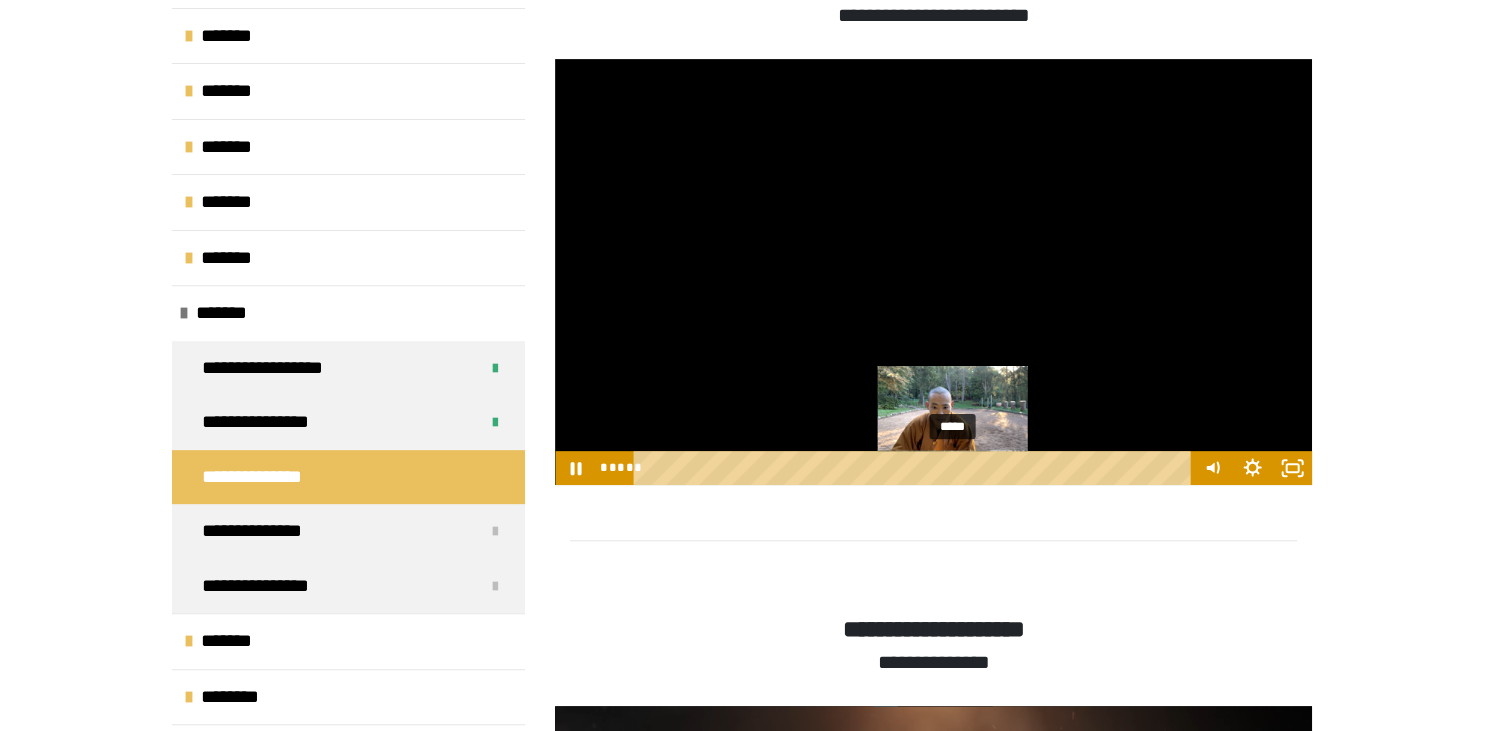 click on "*****" at bounding box center [915, 468] 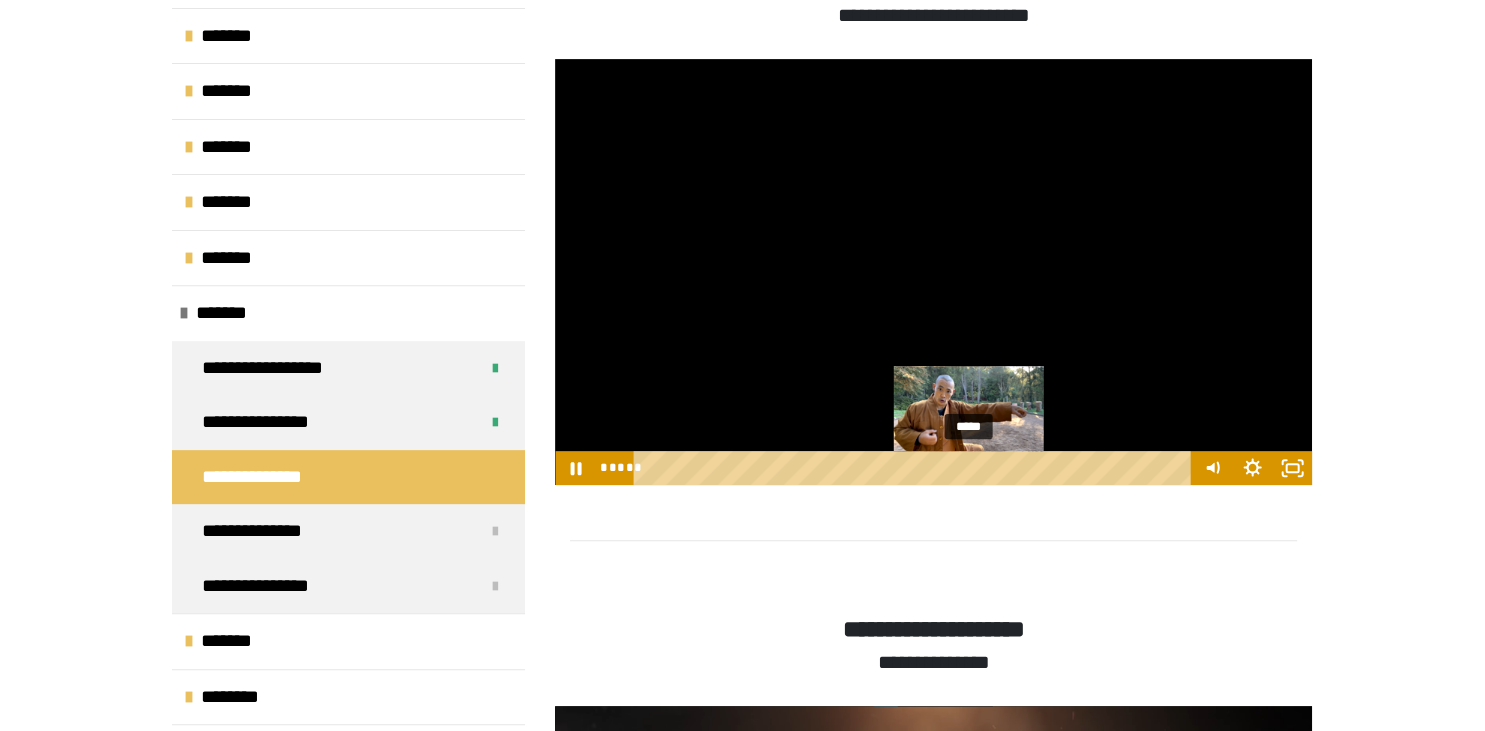 click on "*****" at bounding box center (915, 468) 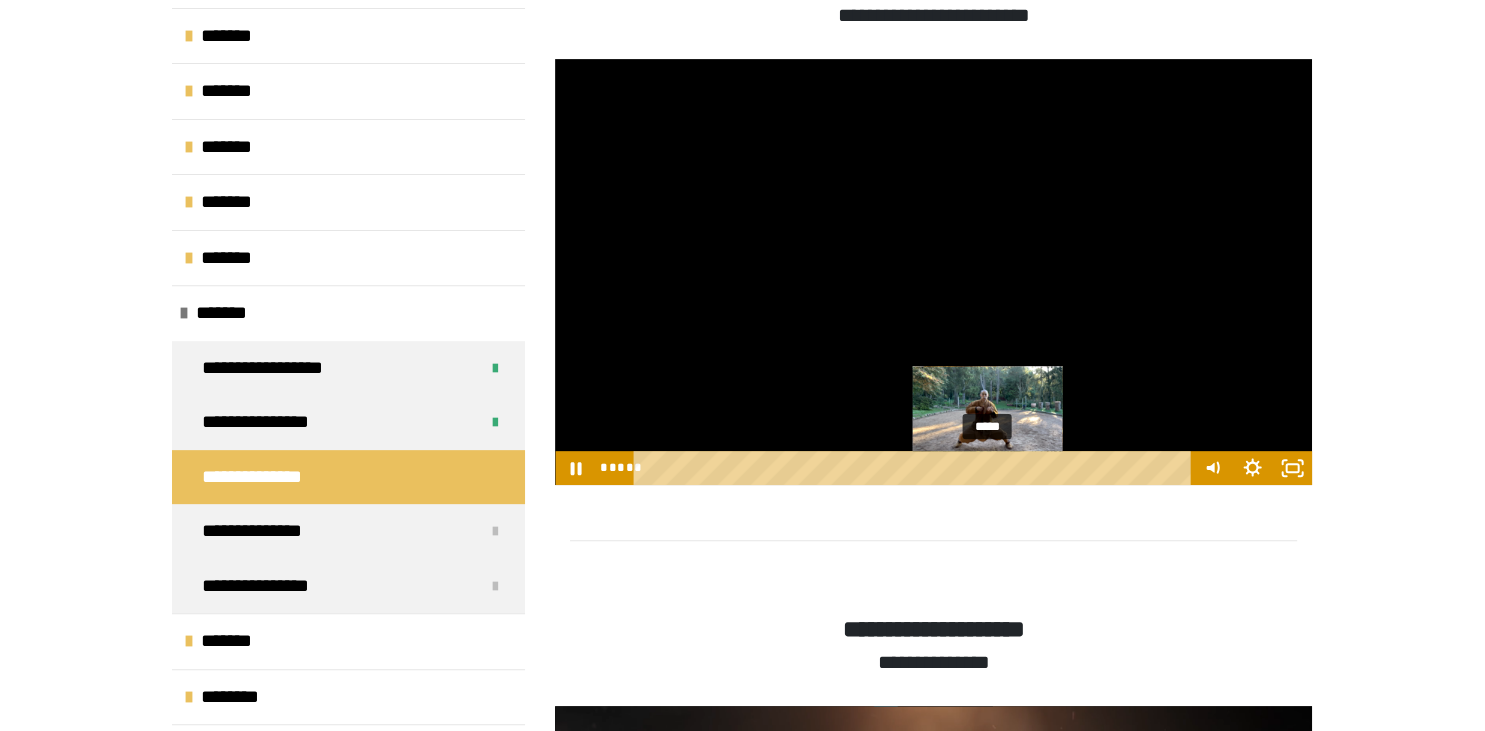click on "*****" at bounding box center (915, 468) 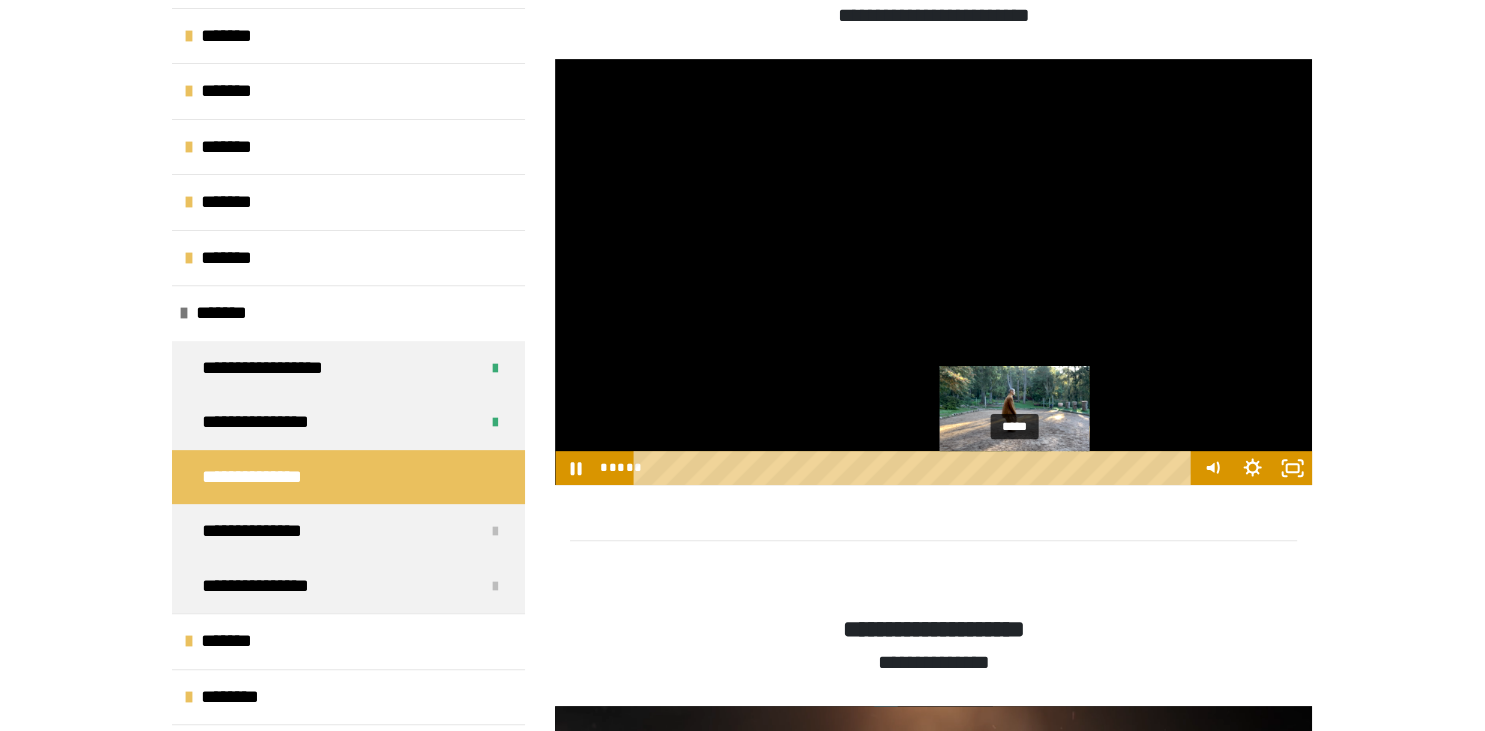 click on "*****" at bounding box center [915, 468] 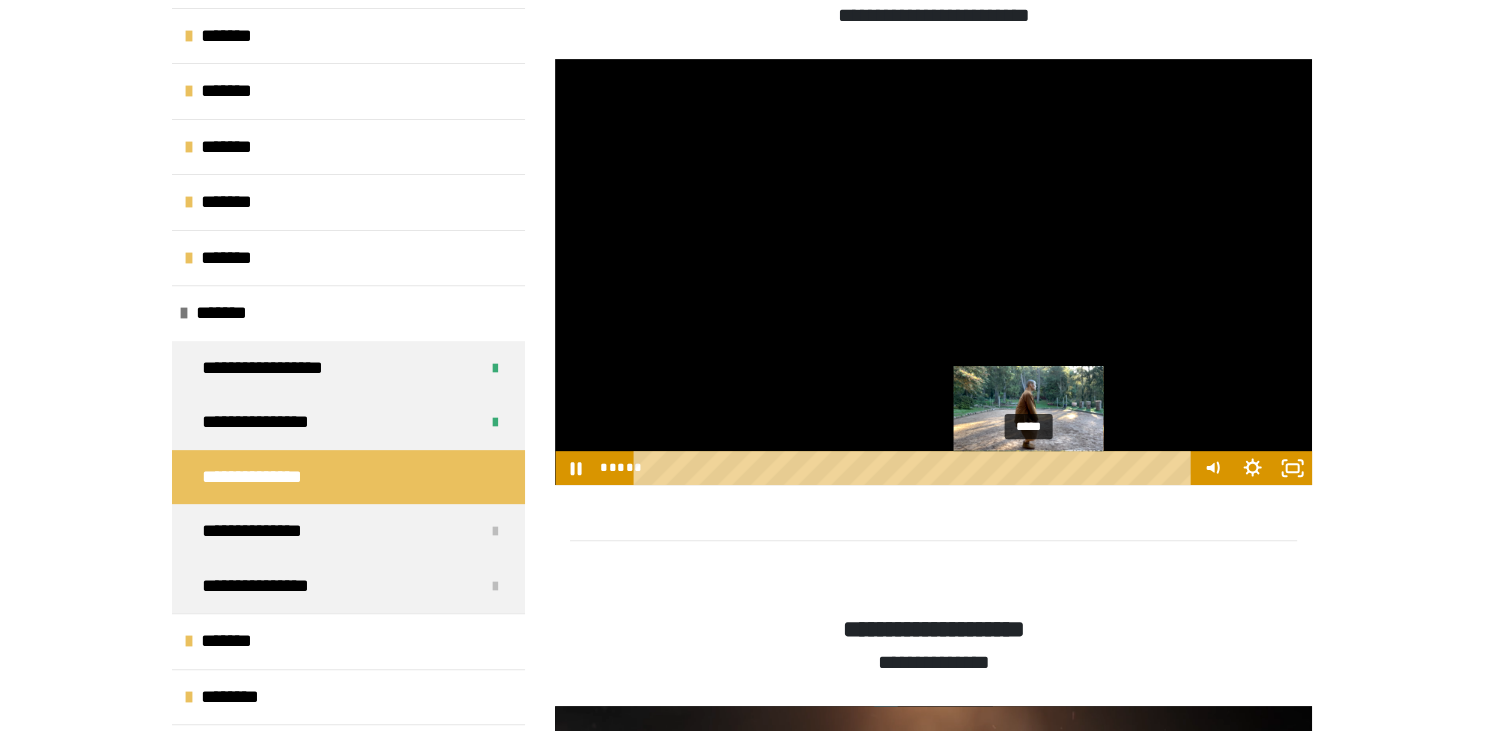 click on "*****" at bounding box center [915, 468] 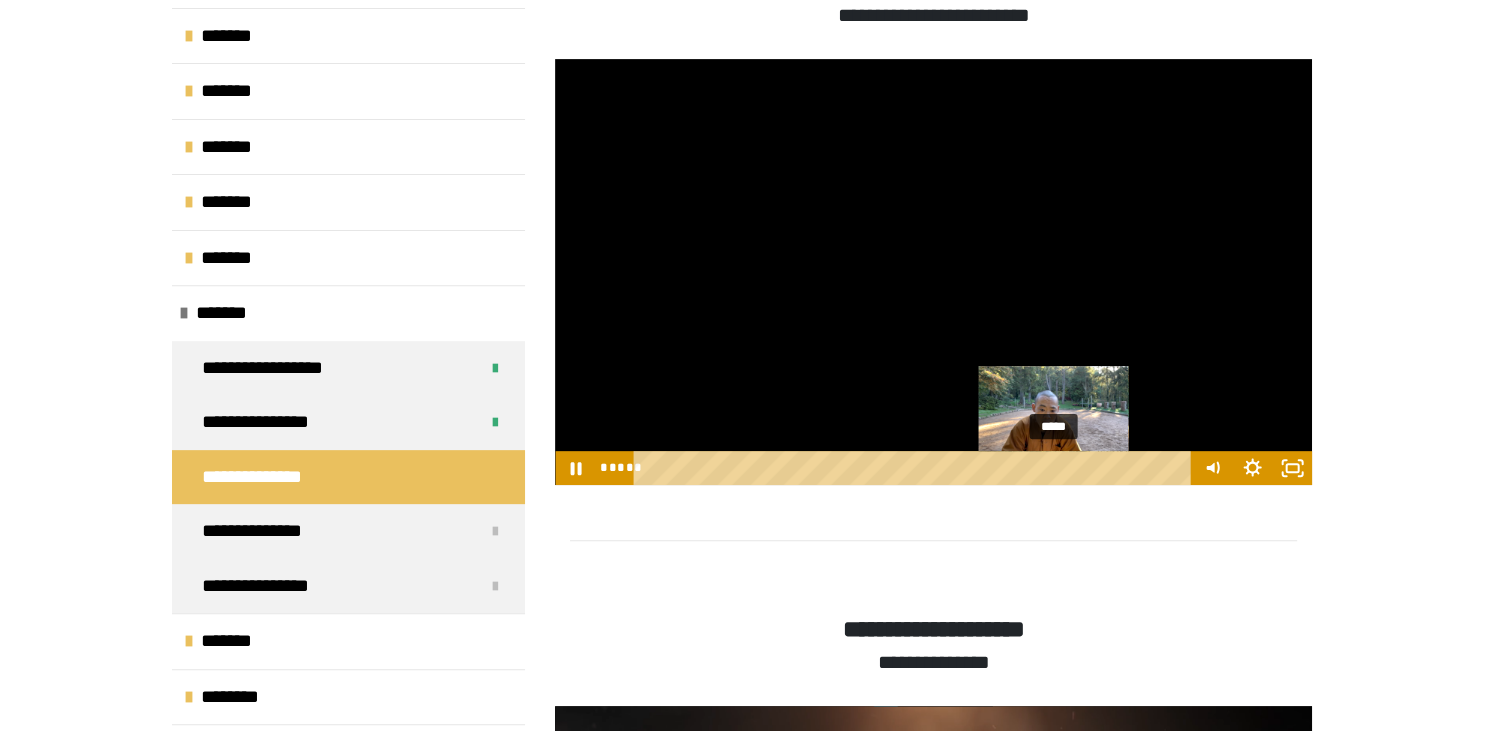 click on "*****" at bounding box center (915, 468) 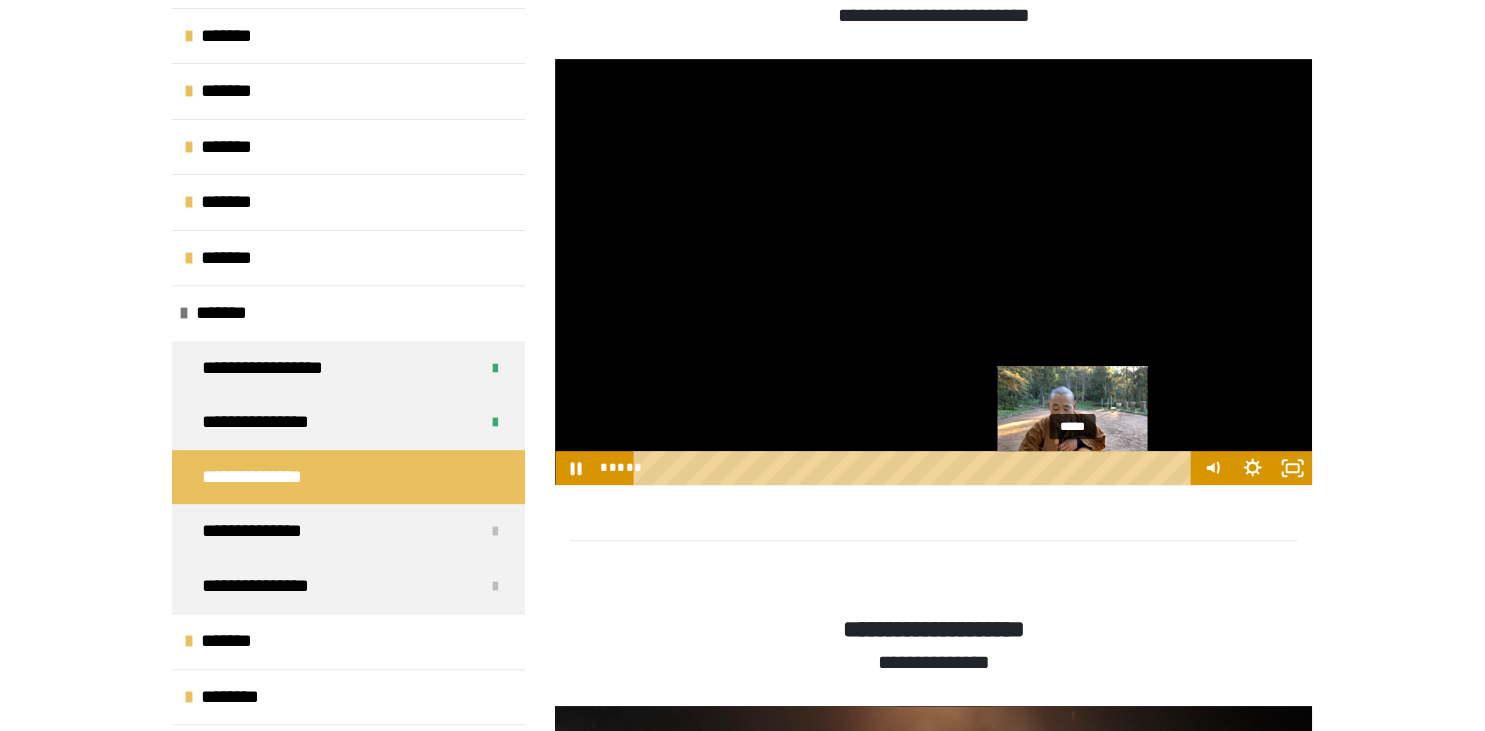 click on "*****" at bounding box center (915, 468) 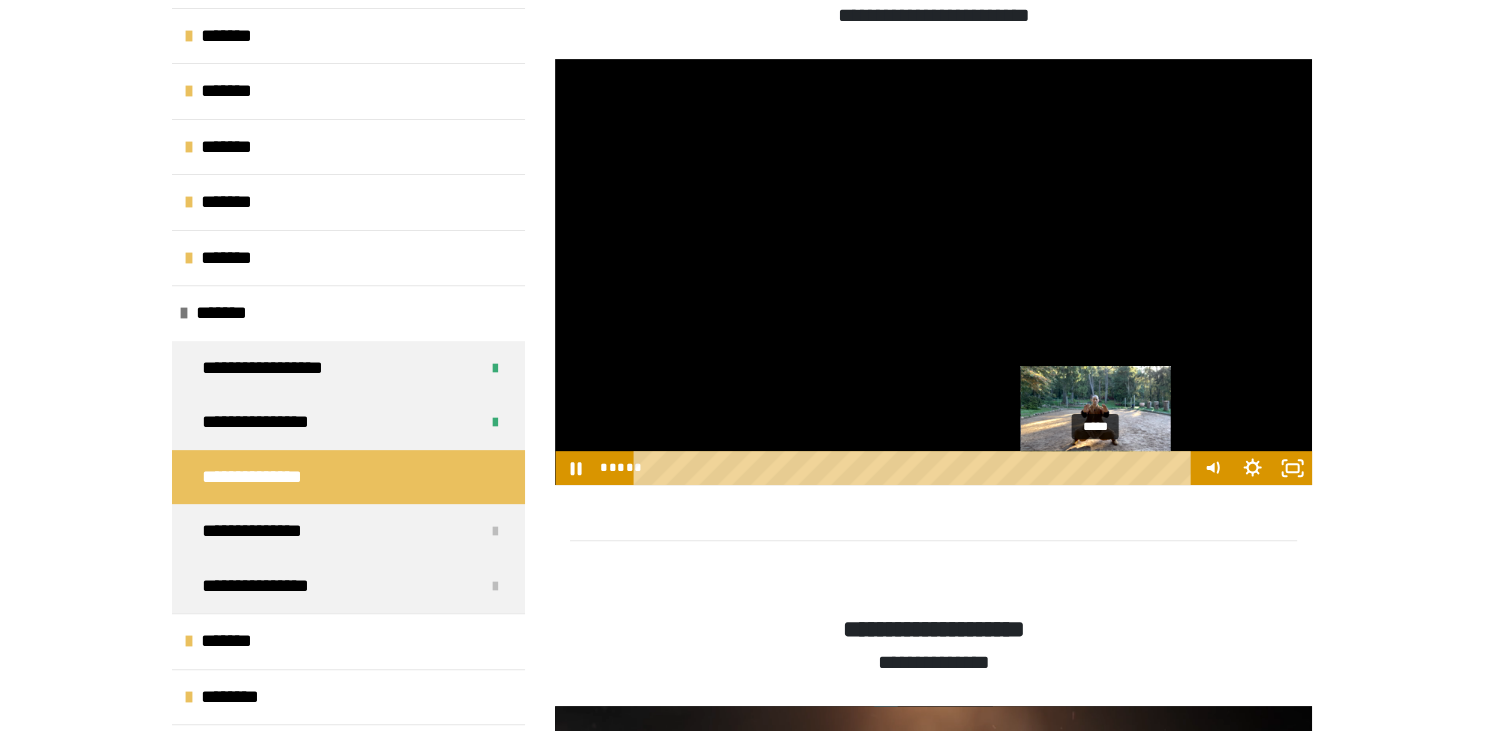 click on "*****" at bounding box center (915, 468) 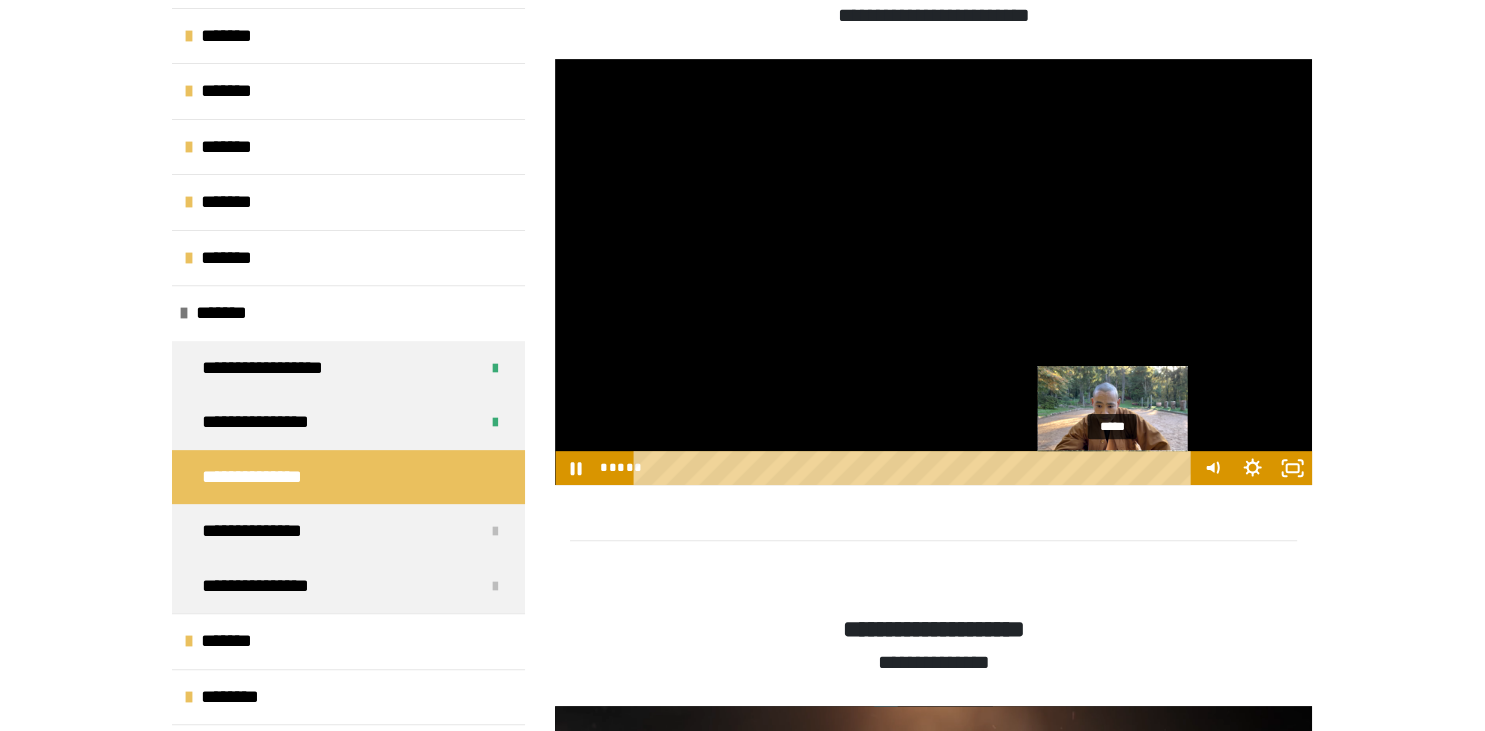 click on "*****" at bounding box center (915, 468) 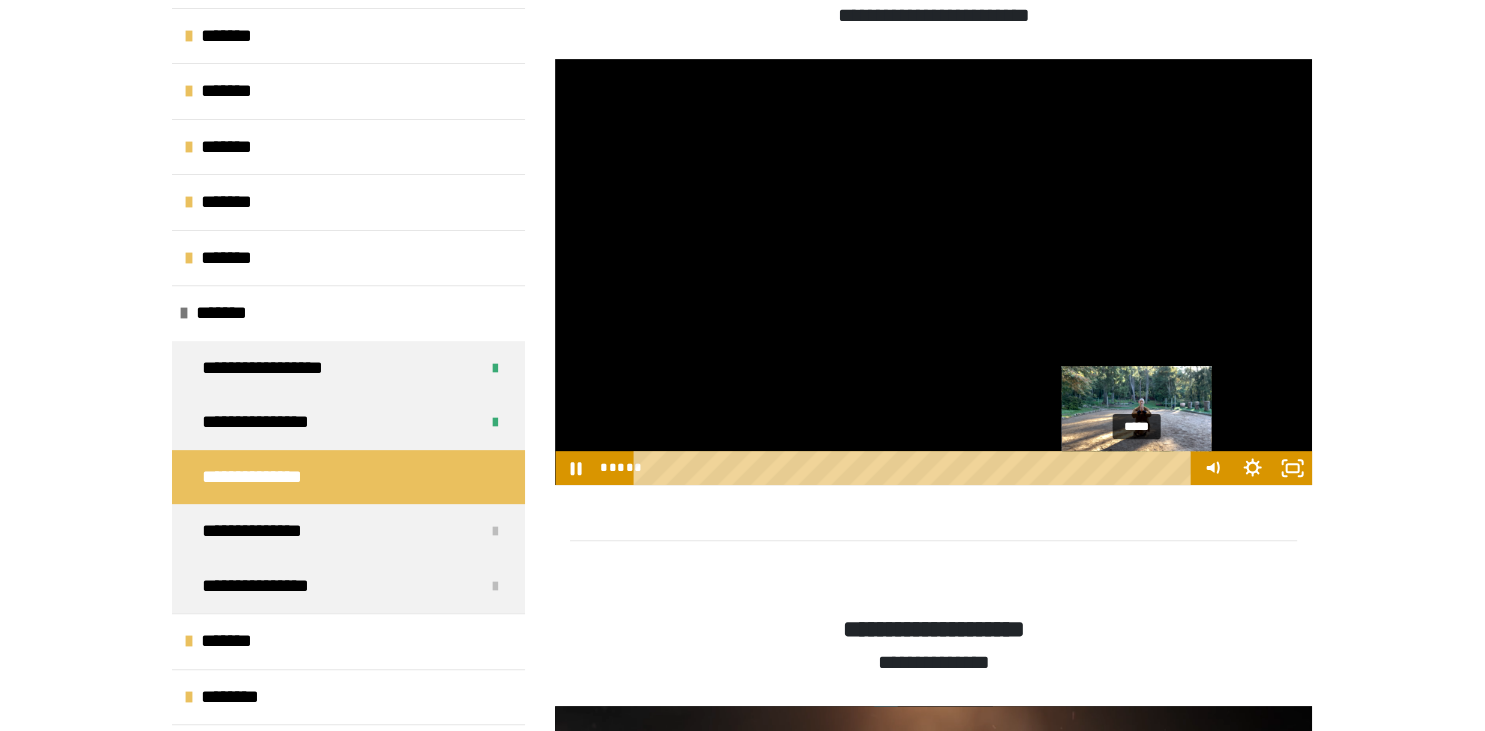 click on "*****" at bounding box center [915, 468] 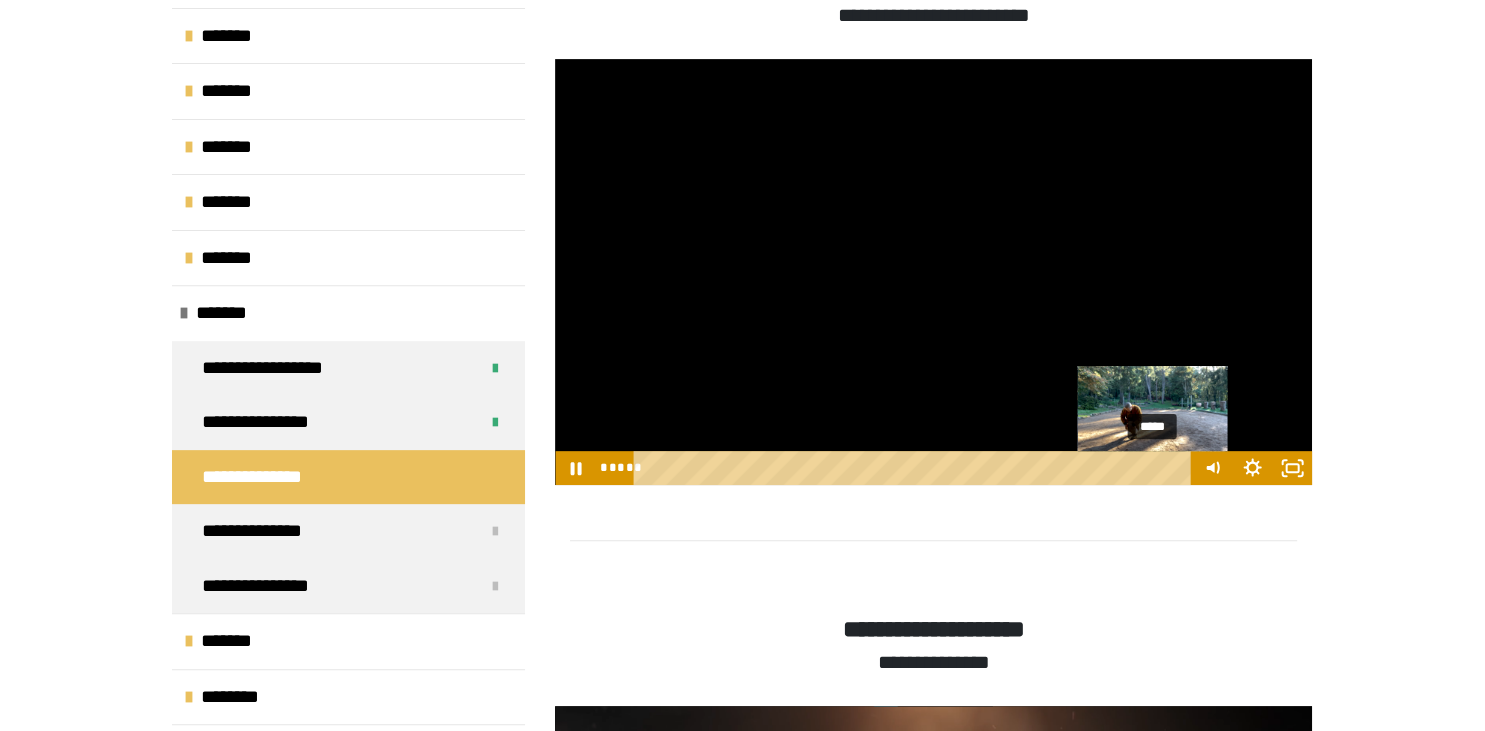 click on "*****" at bounding box center [915, 468] 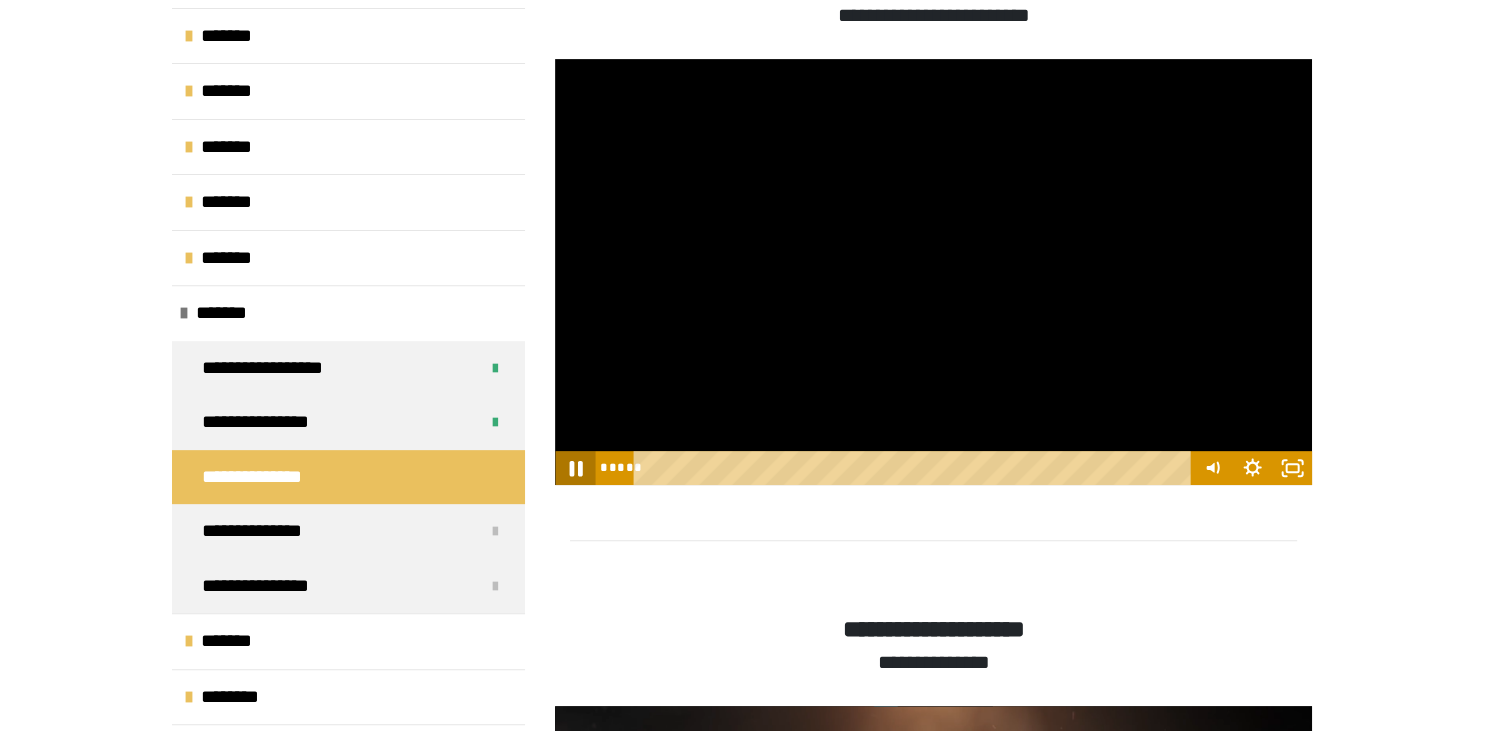 click 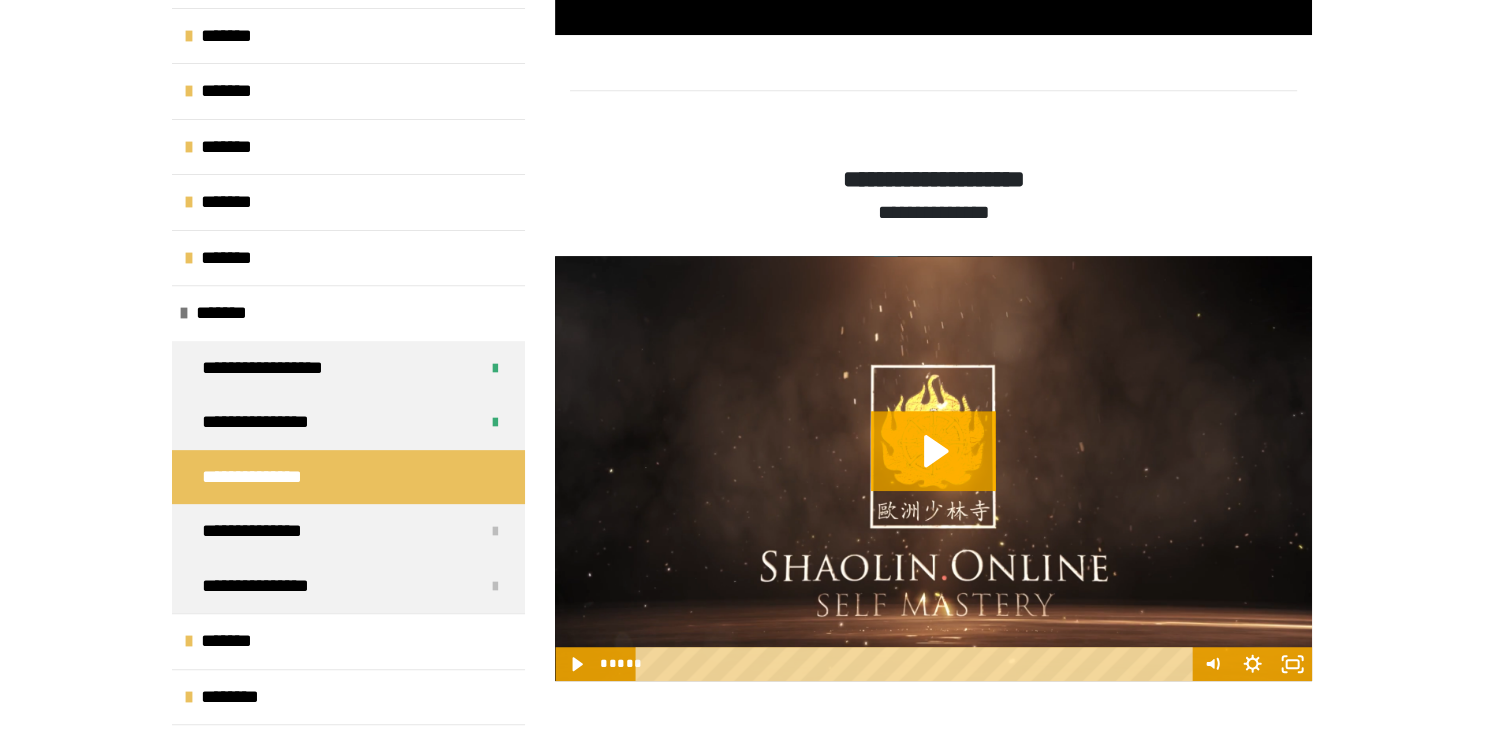 scroll, scrollTop: 1256, scrollLeft: 0, axis: vertical 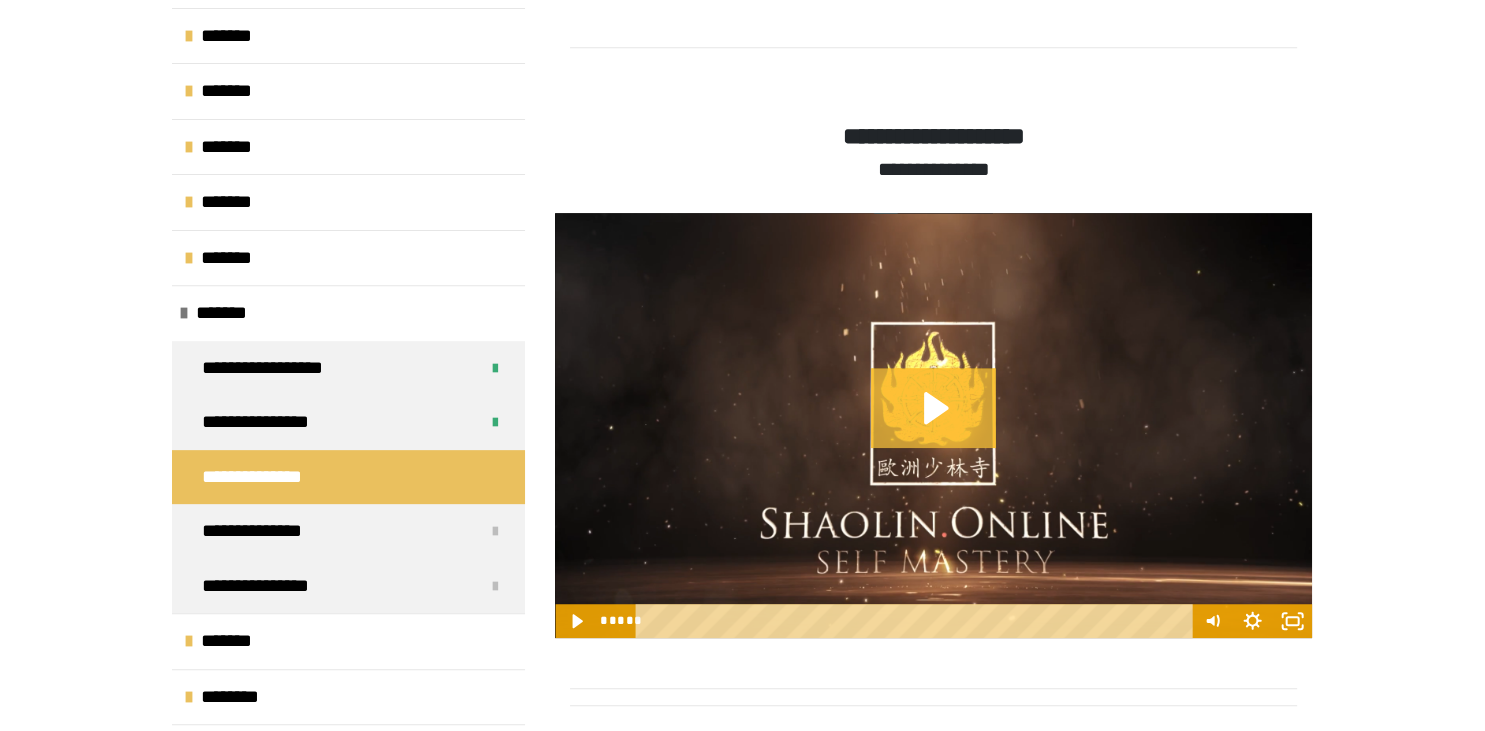 click 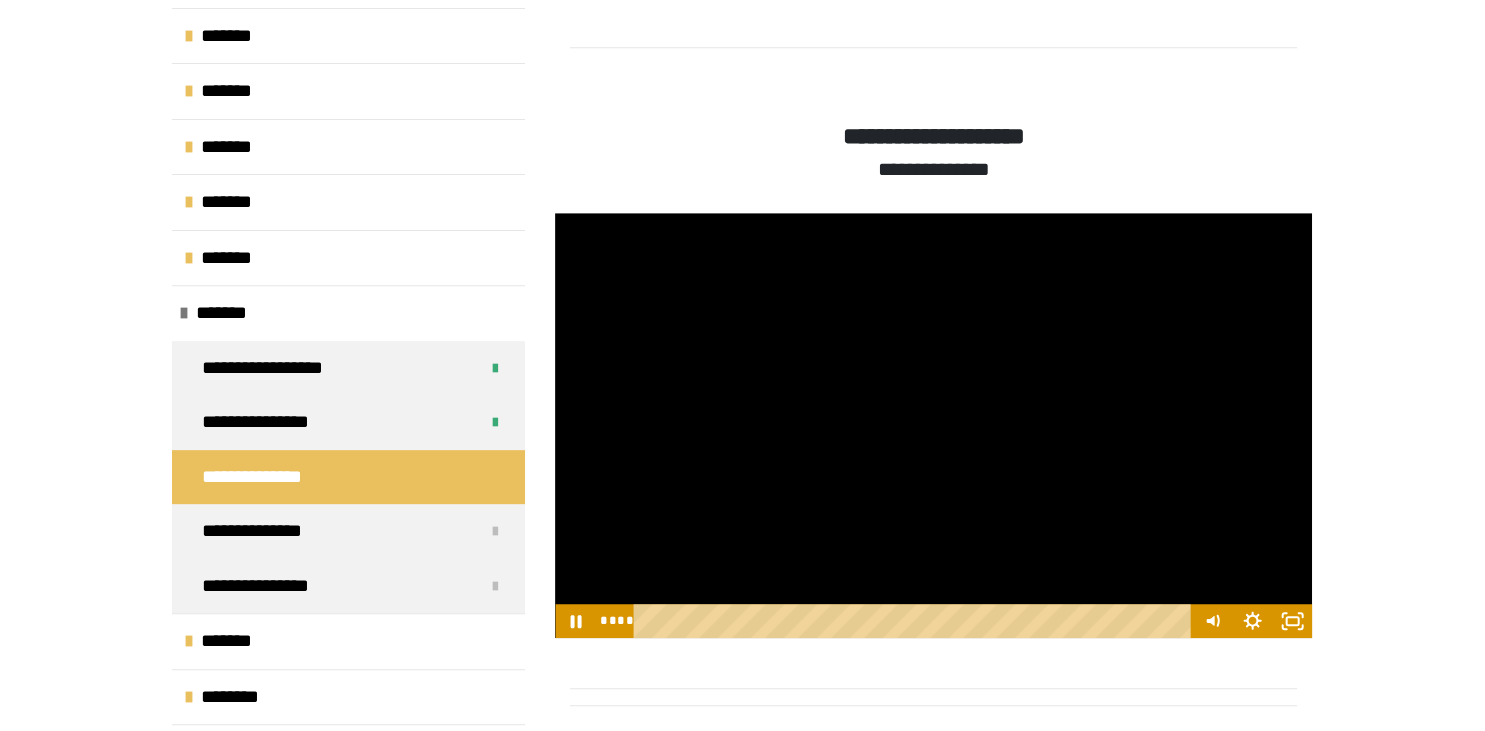 click at bounding box center (933, 697) 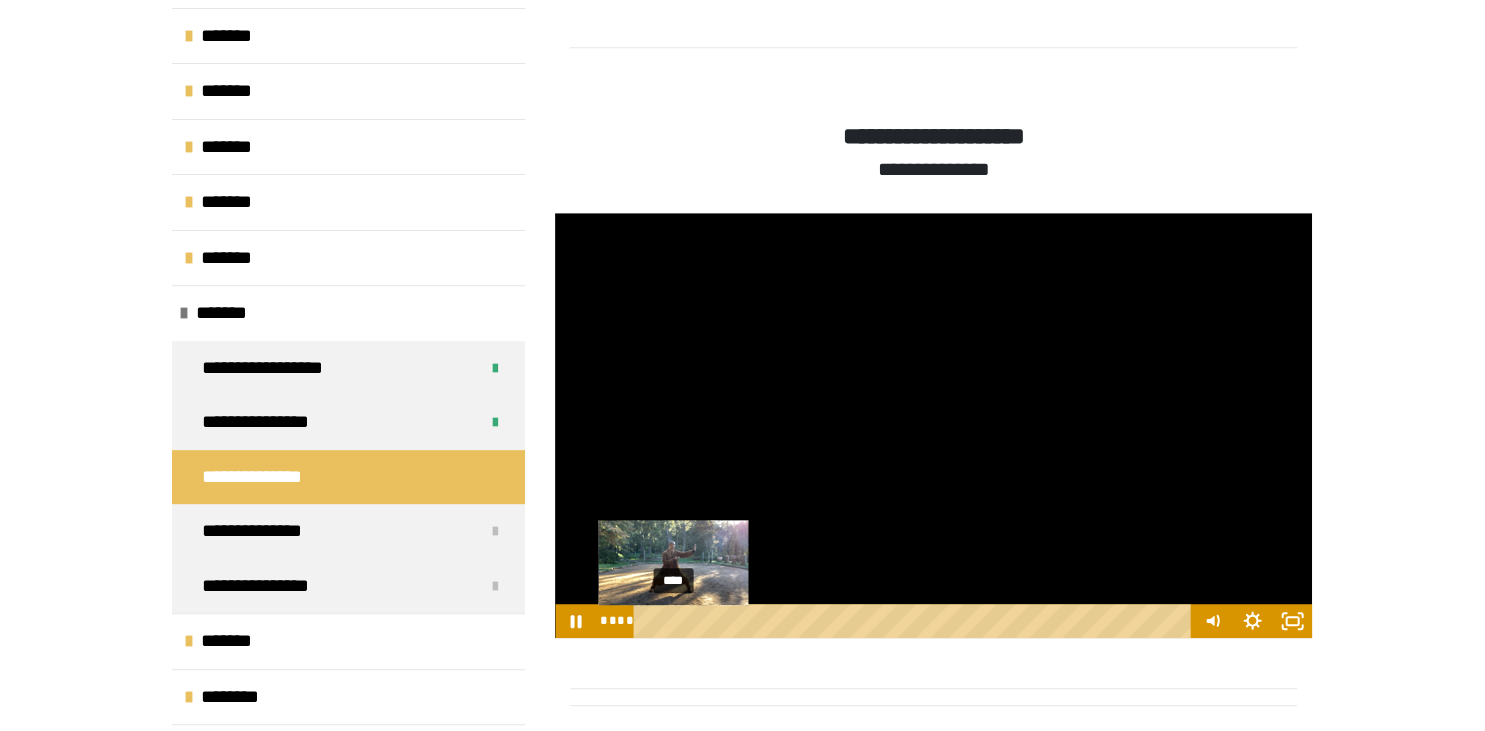 click on "****" at bounding box center (915, 621) 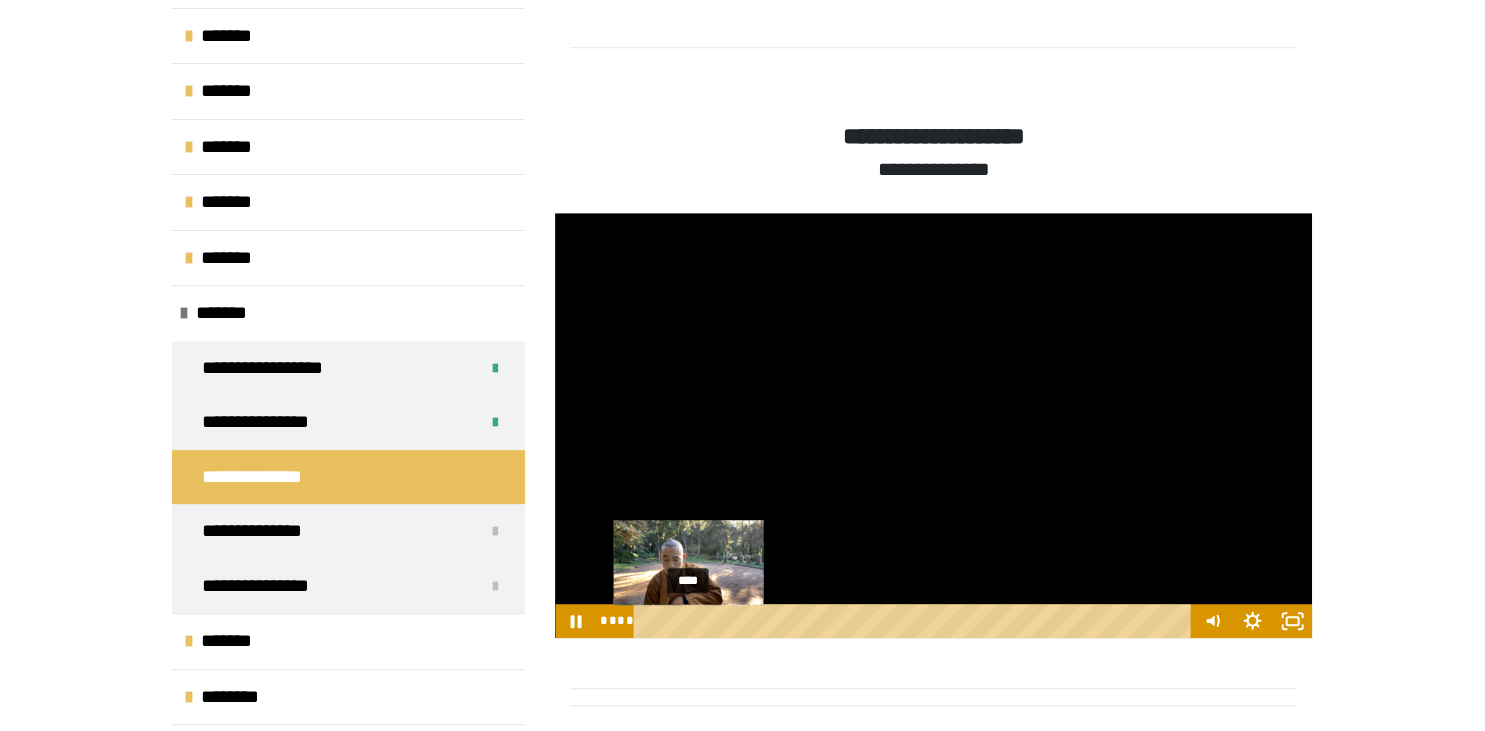 click on "****" at bounding box center [915, 621] 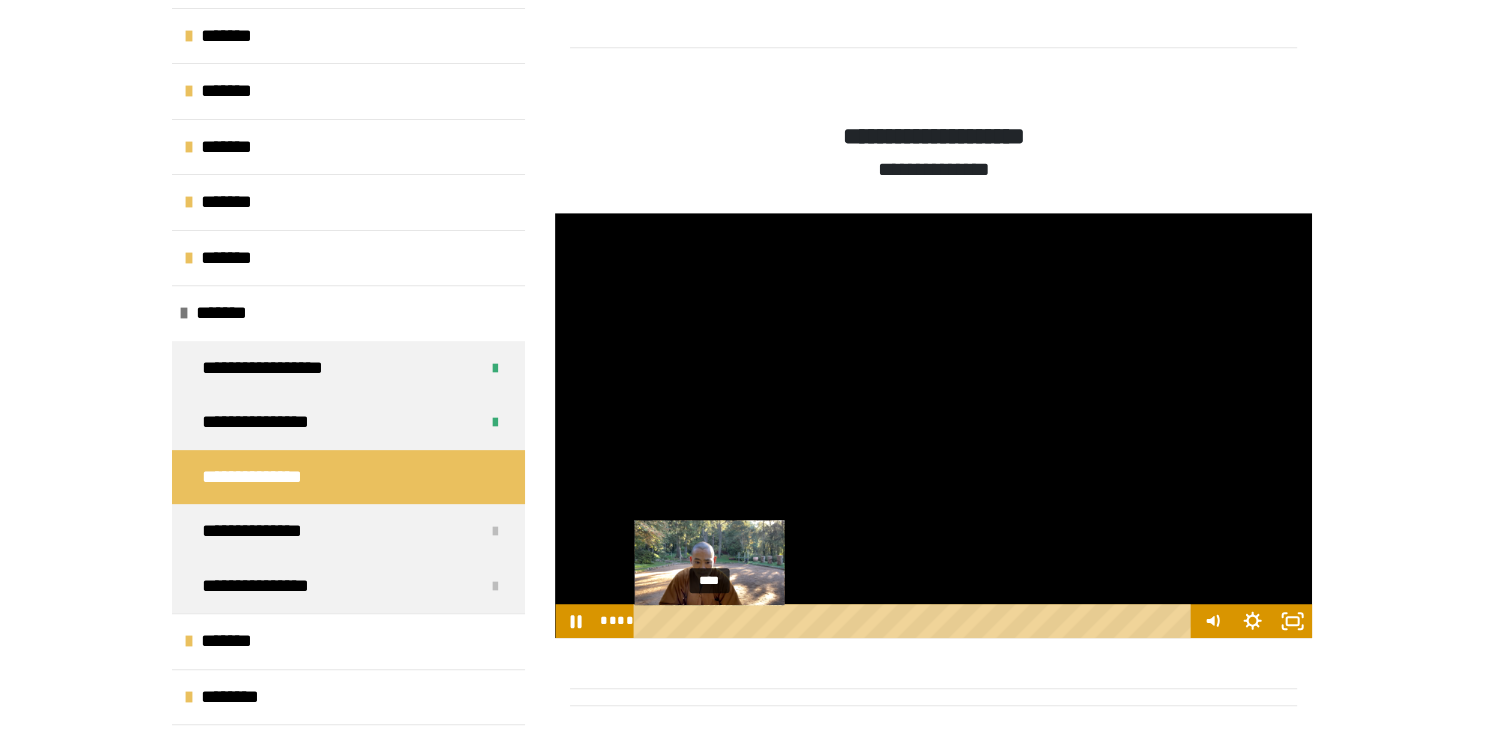 click on "****" at bounding box center (915, 621) 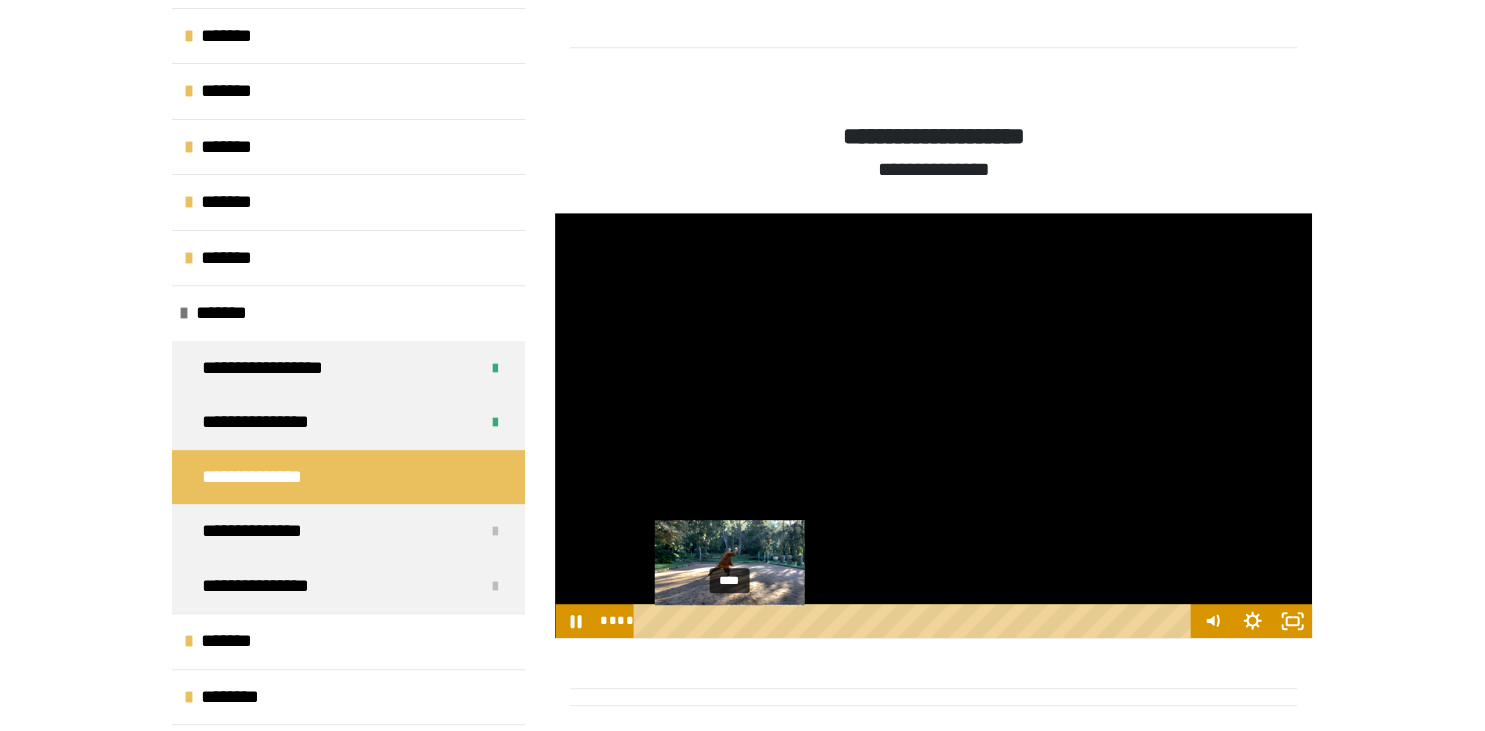 click on "****" at bounding box center [915, 621] 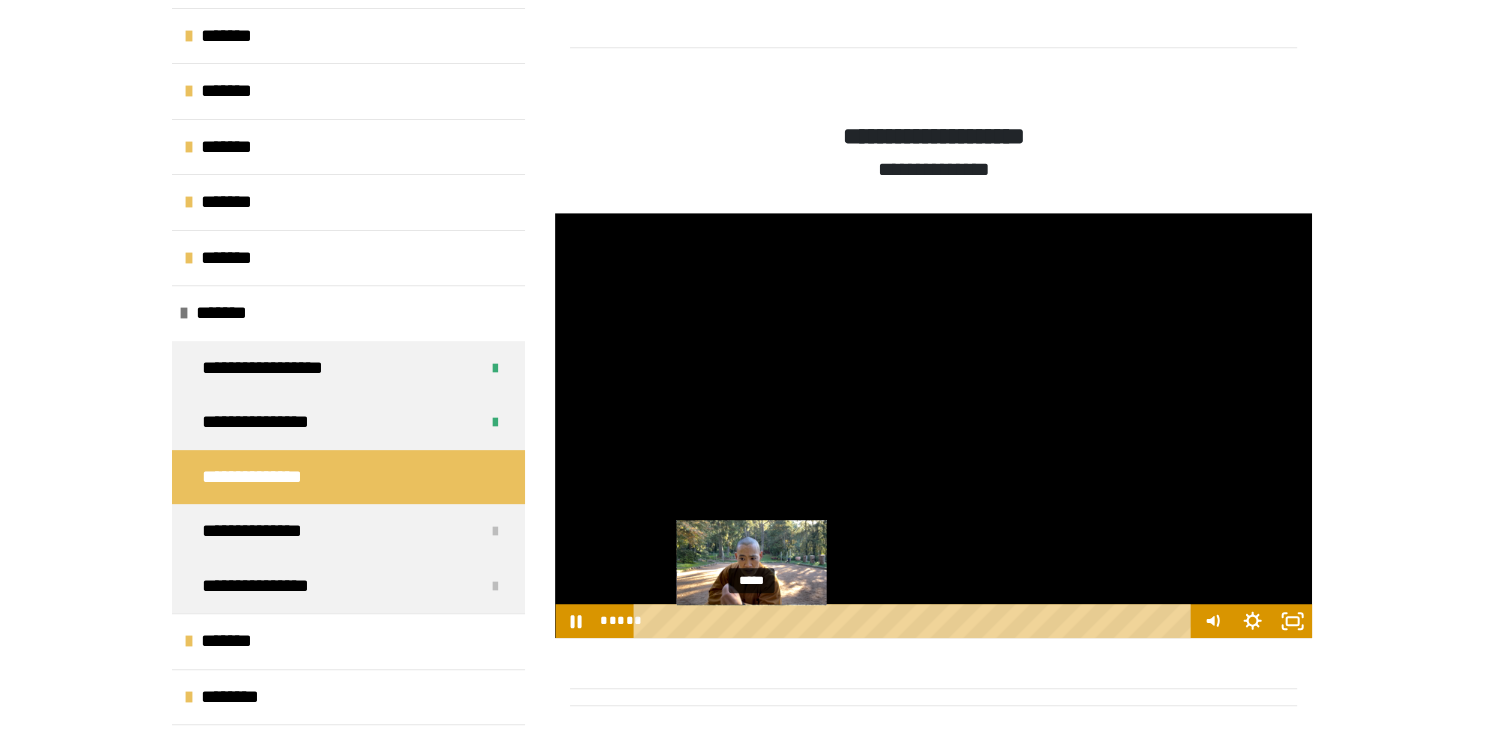 click on "*****" at bounding box center [915, 621] 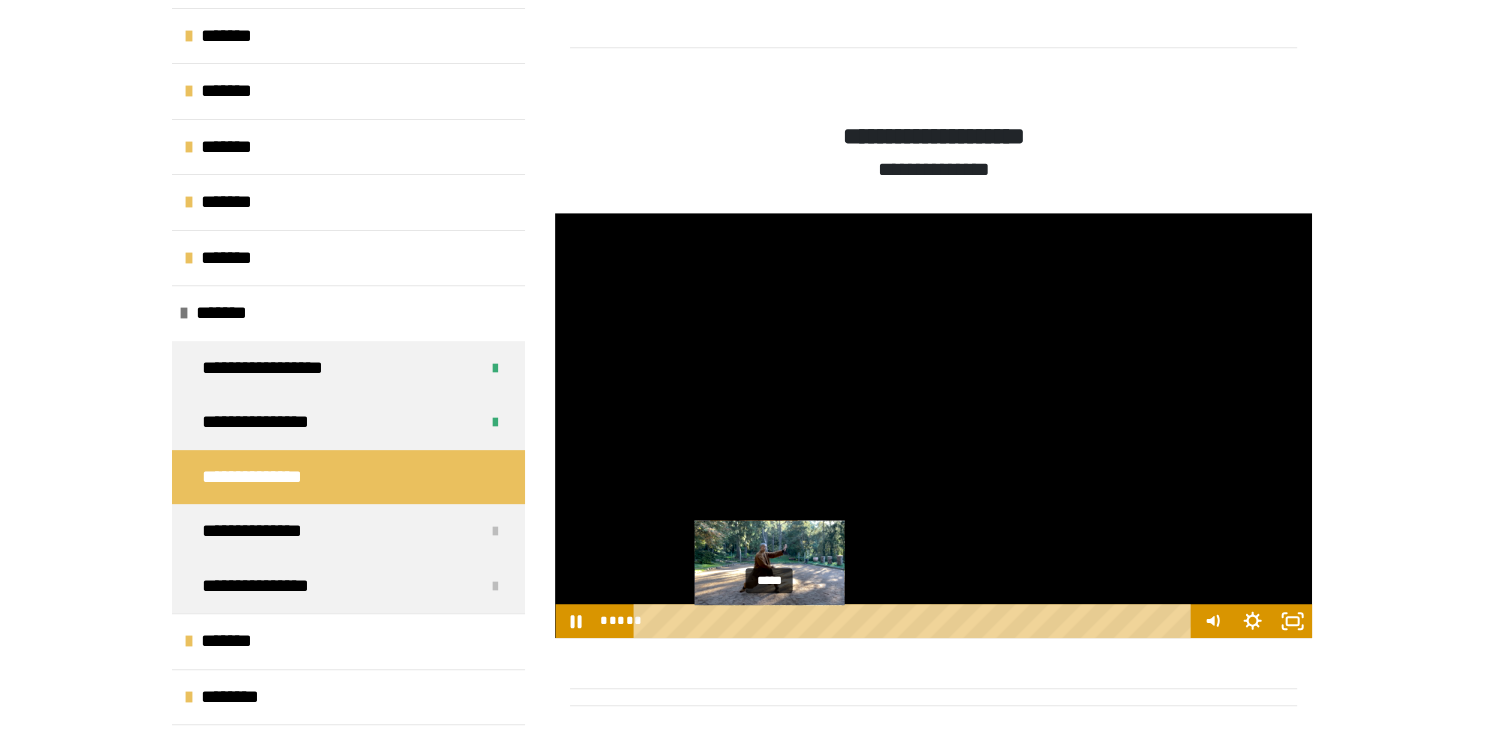 click on "*****" at bounding box center (915, 621) 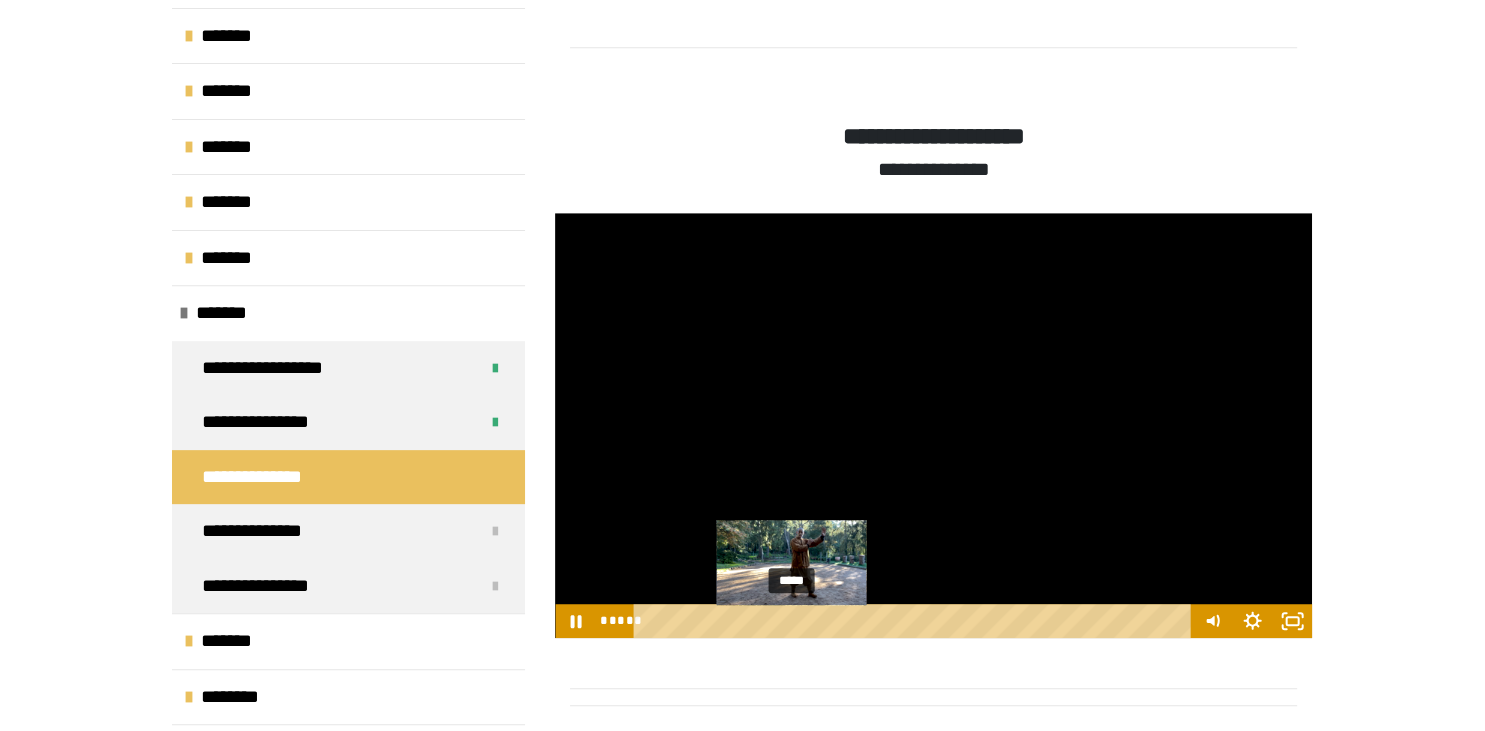 click on "*****" at bounding box center [915, 621] 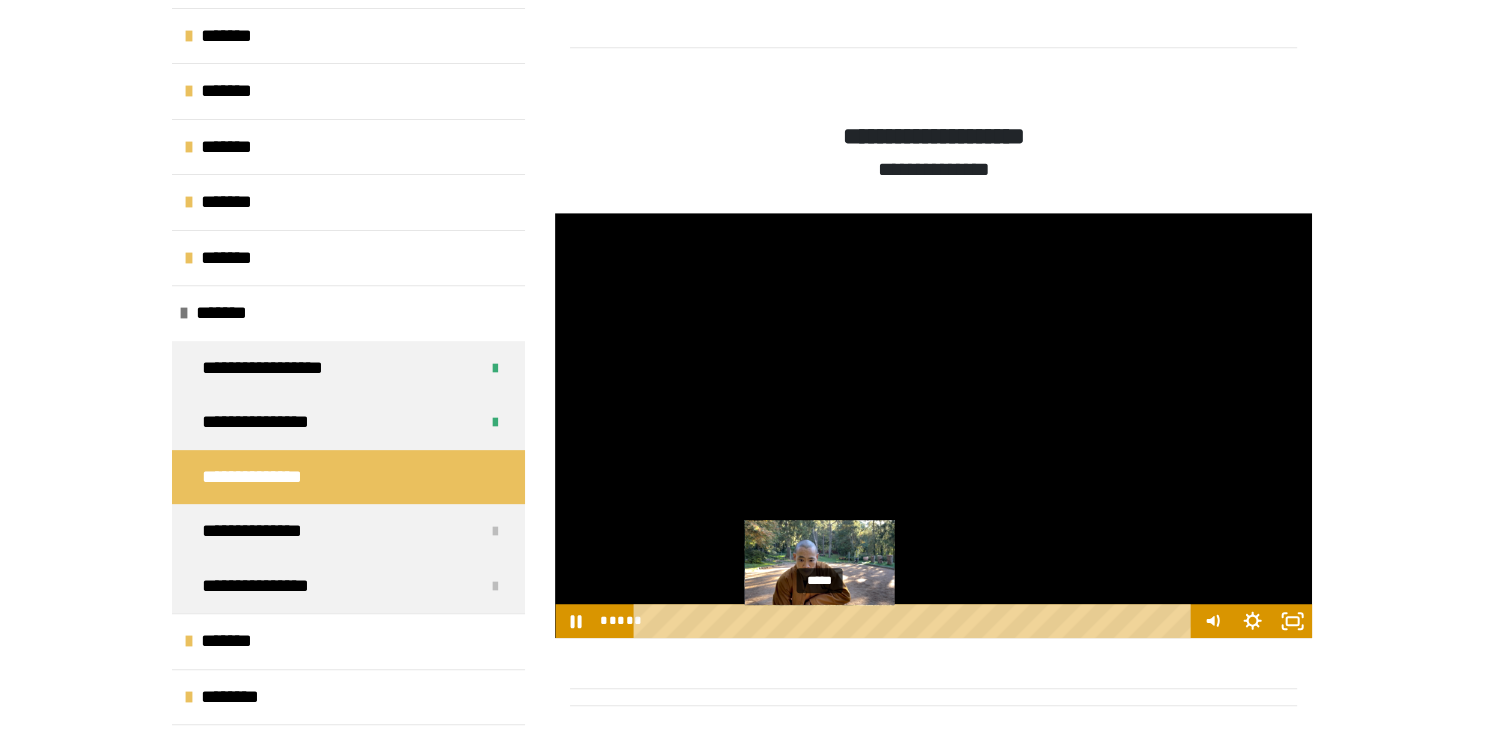 click on "*****" at bounding box center [915, 621] 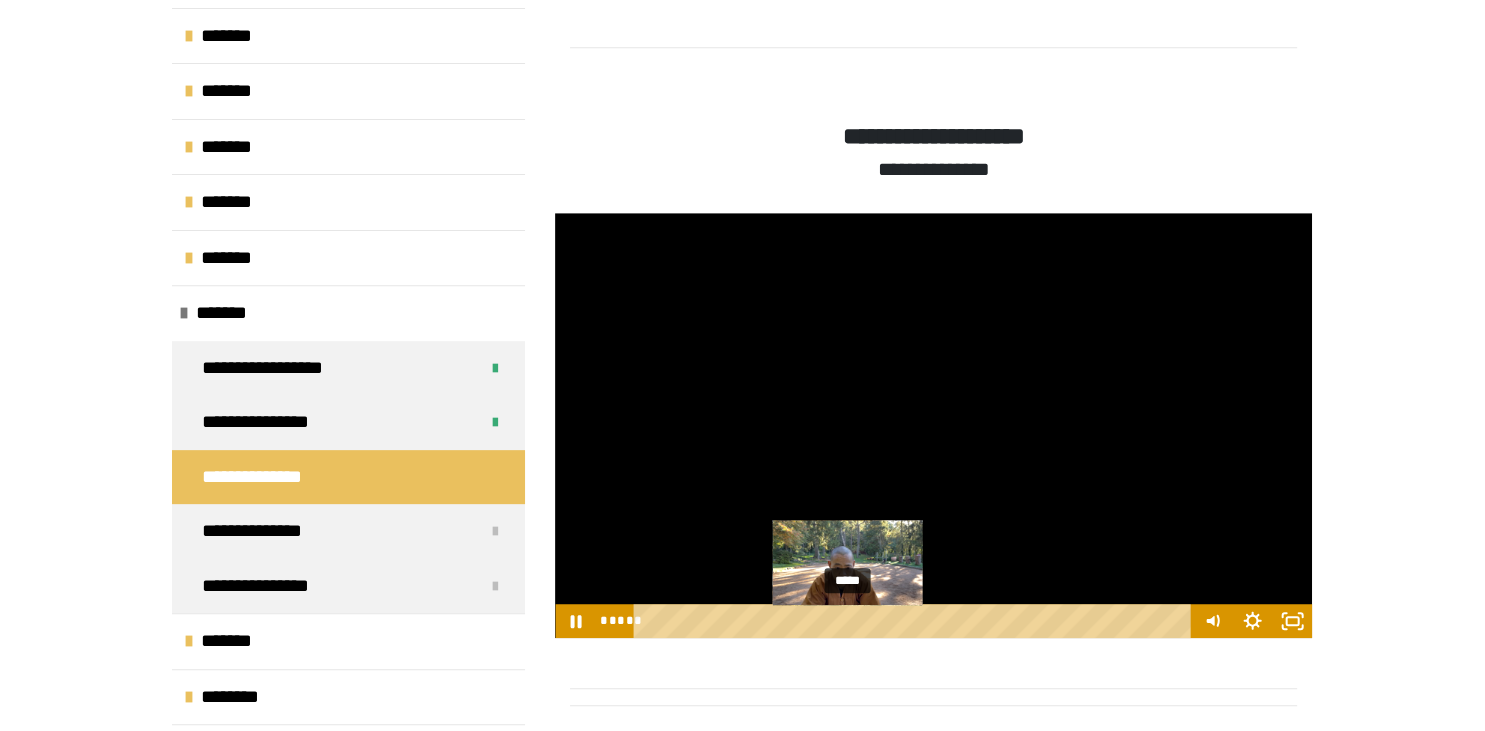 click on "*****" at bounding box center [915, 621] 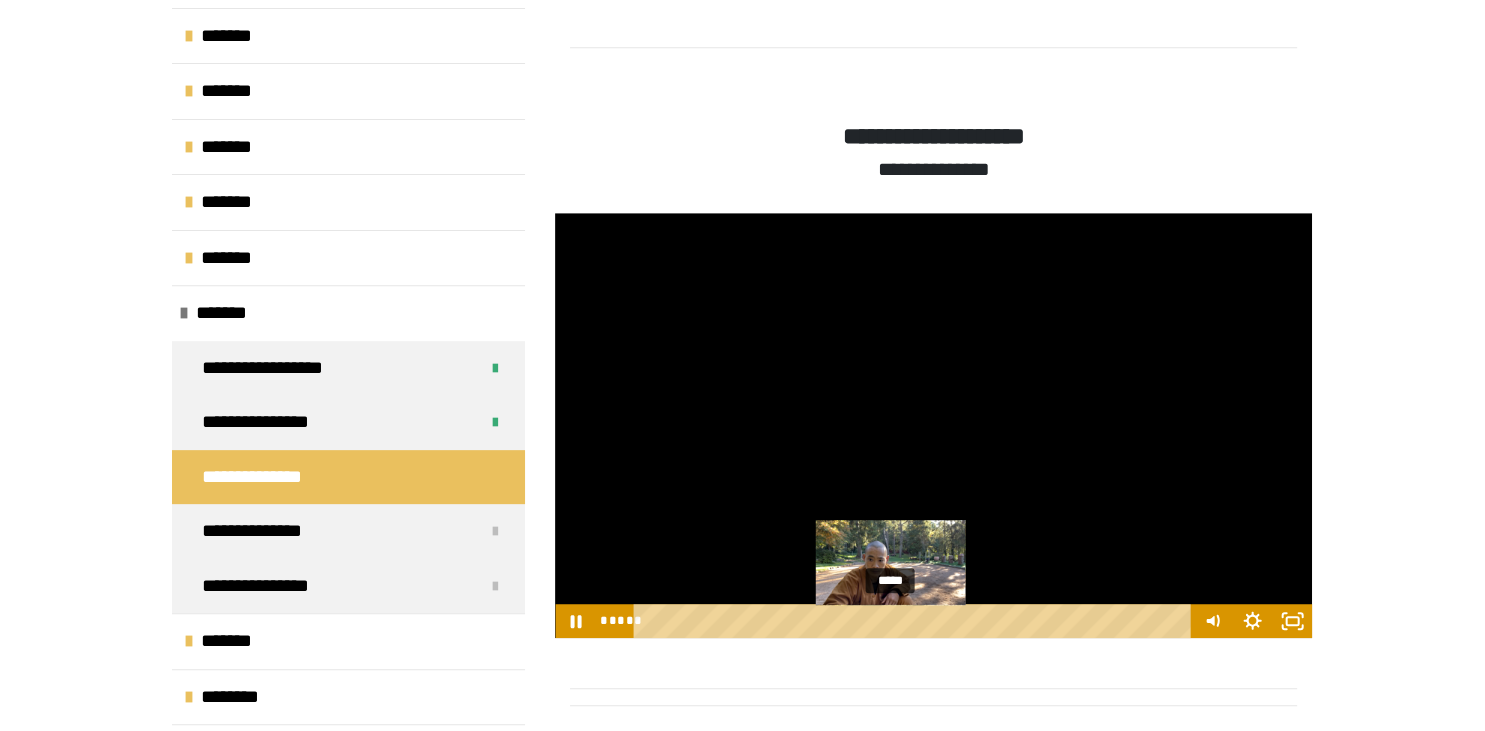 click on "*****" at bounding box center [915, 621] 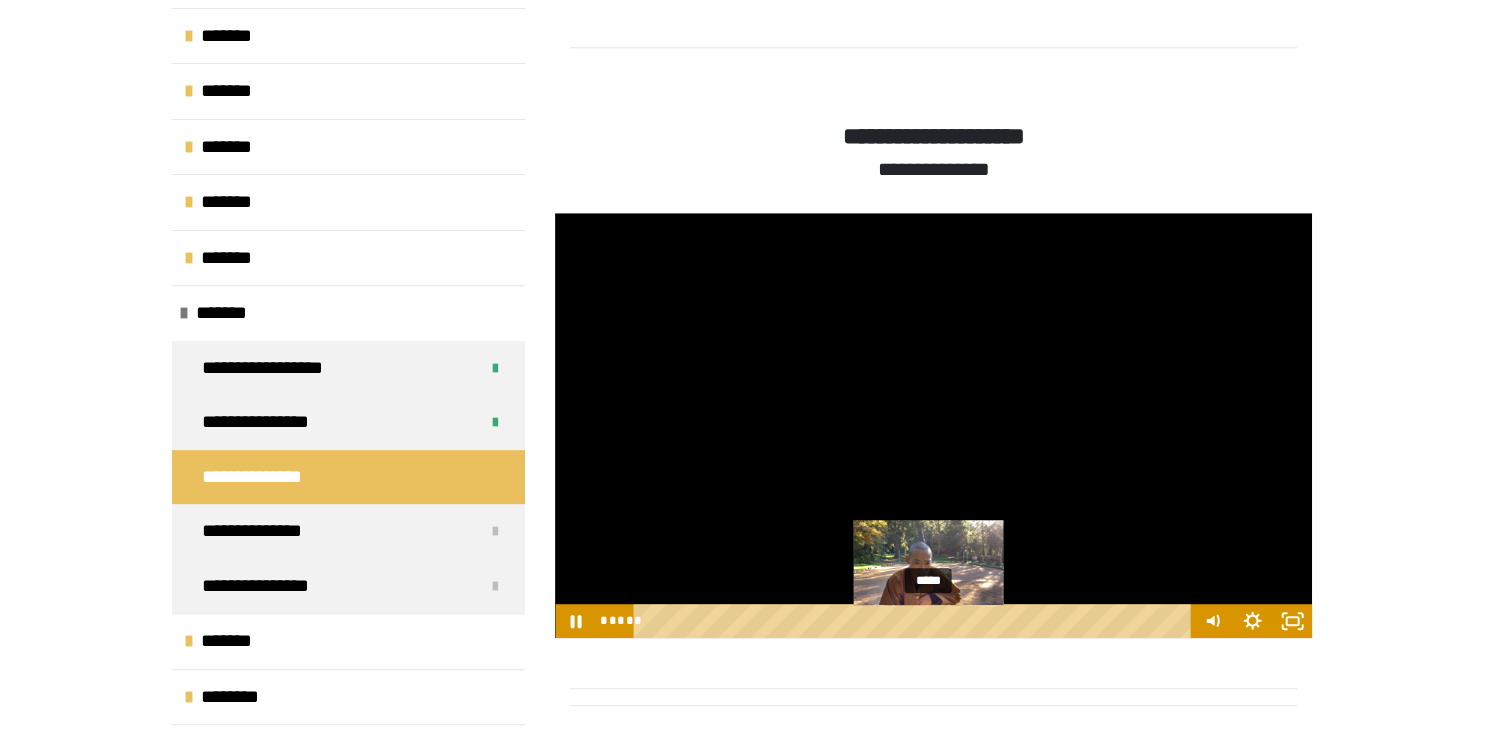 click on "*****" at bounding box center (915, 621) 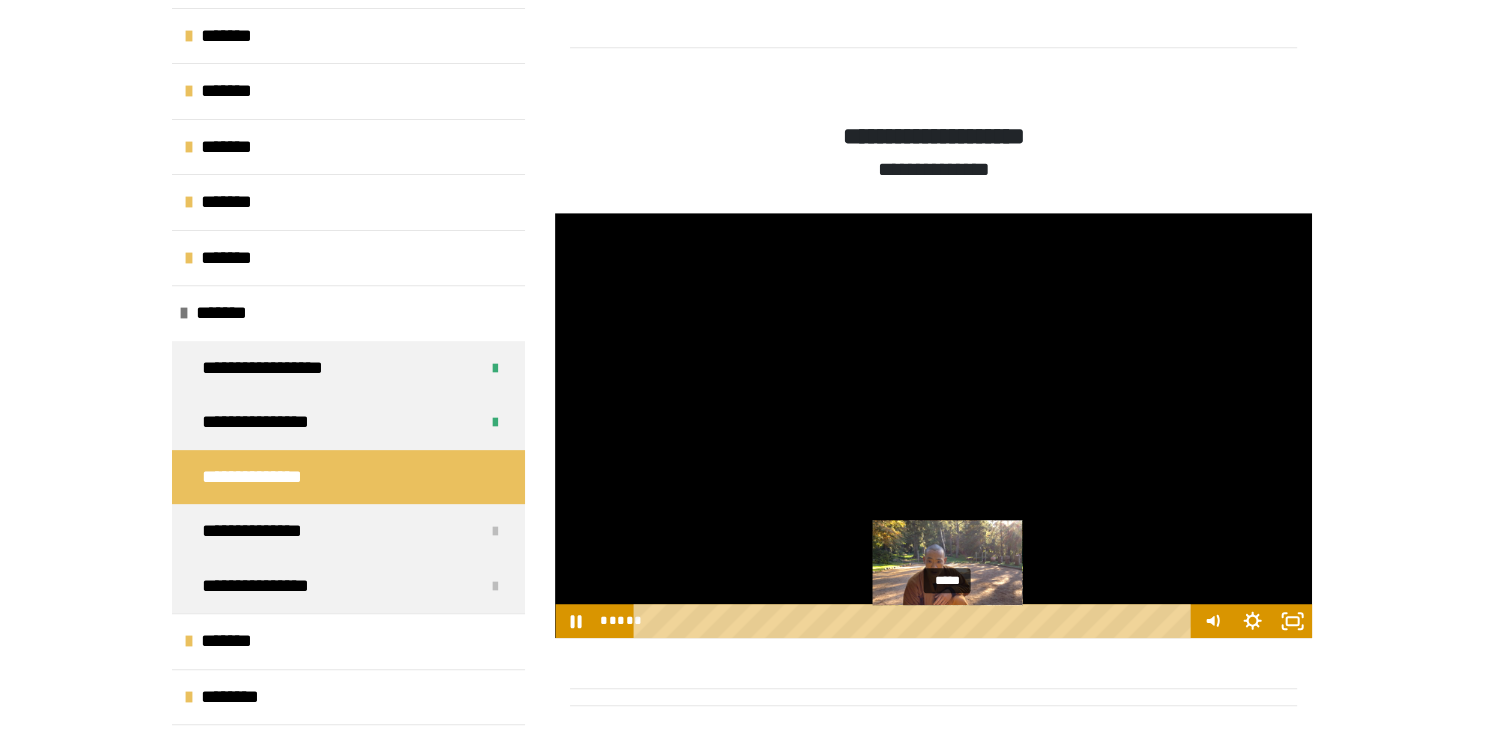 click on "*****" at bounding box center [915, 621] 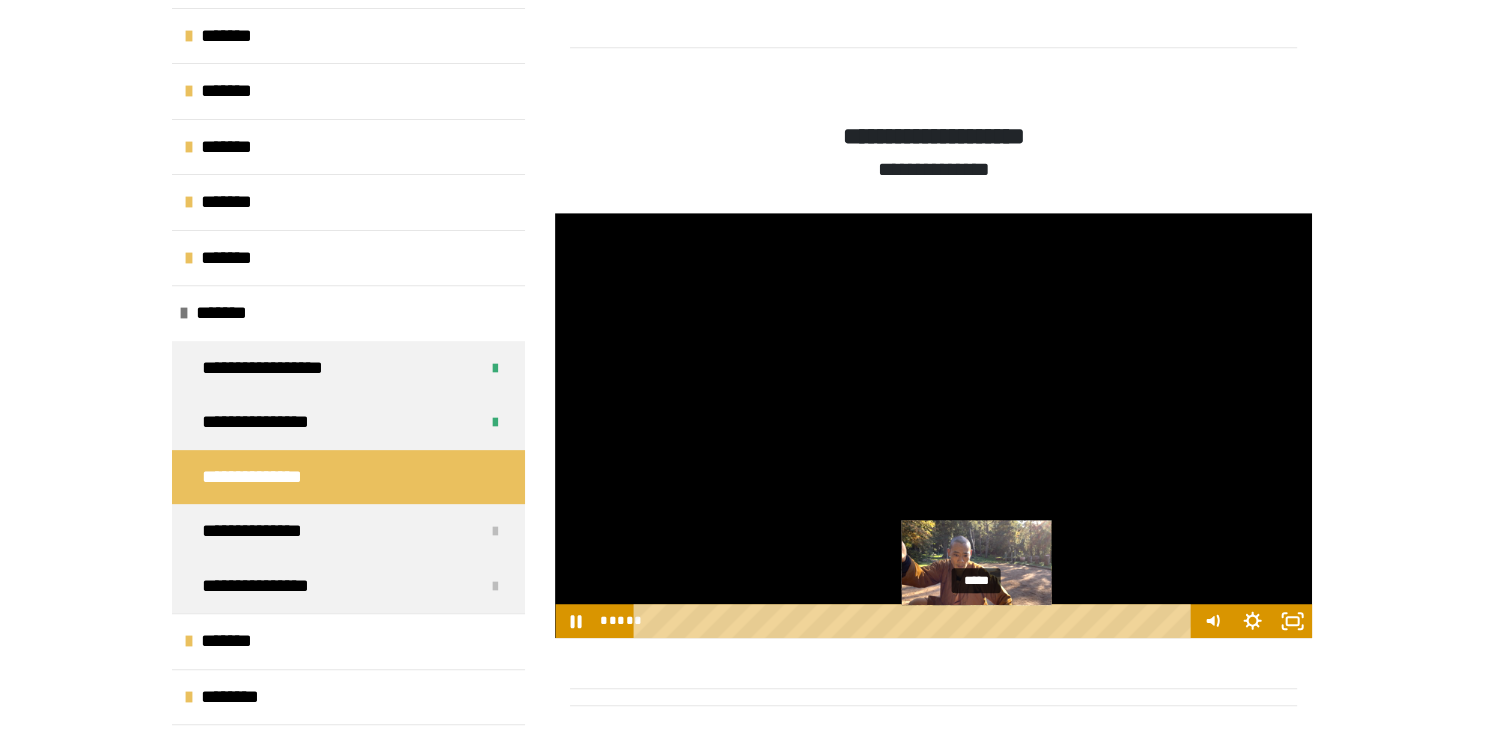 click on "*****" at bounding box center (915, 621) 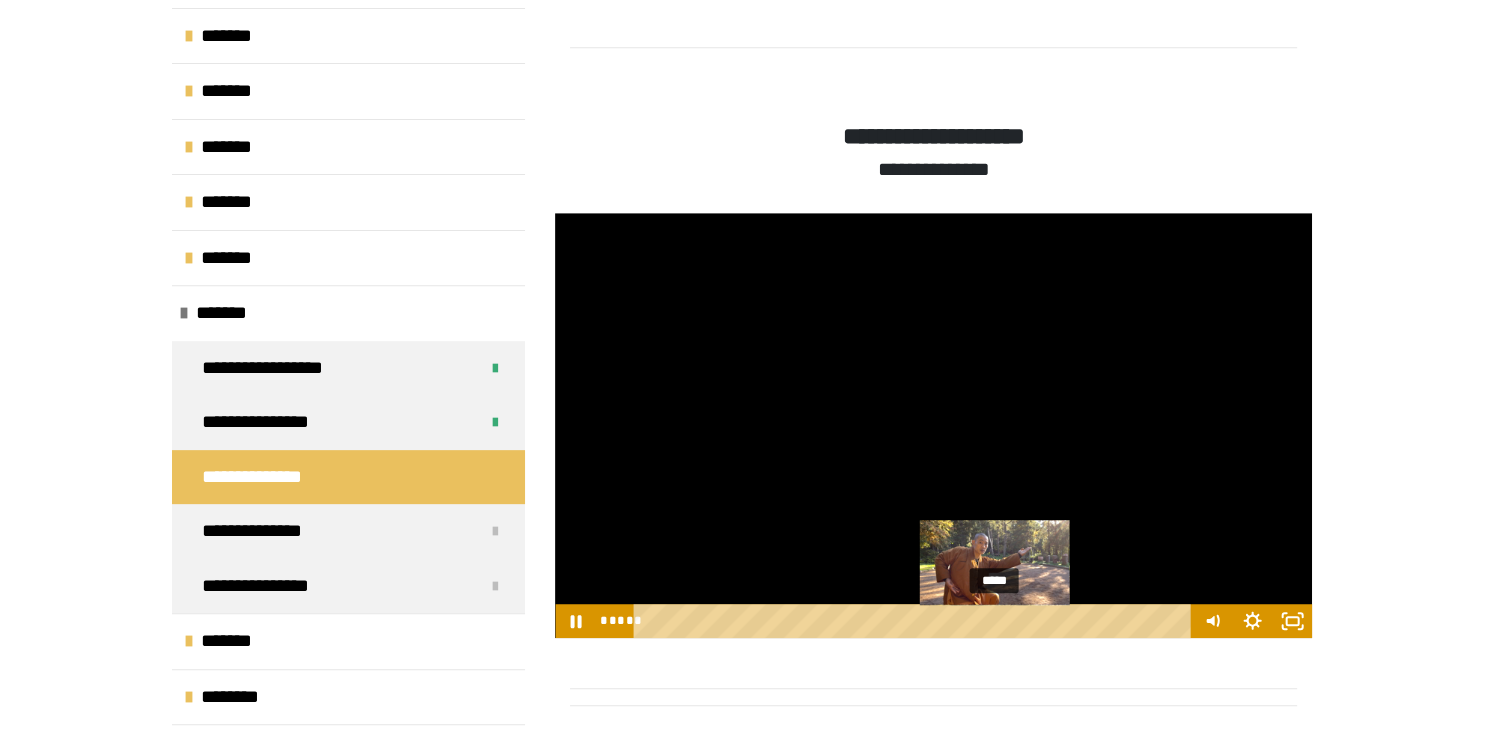 click on "*****" at bounding box center (915, 621) 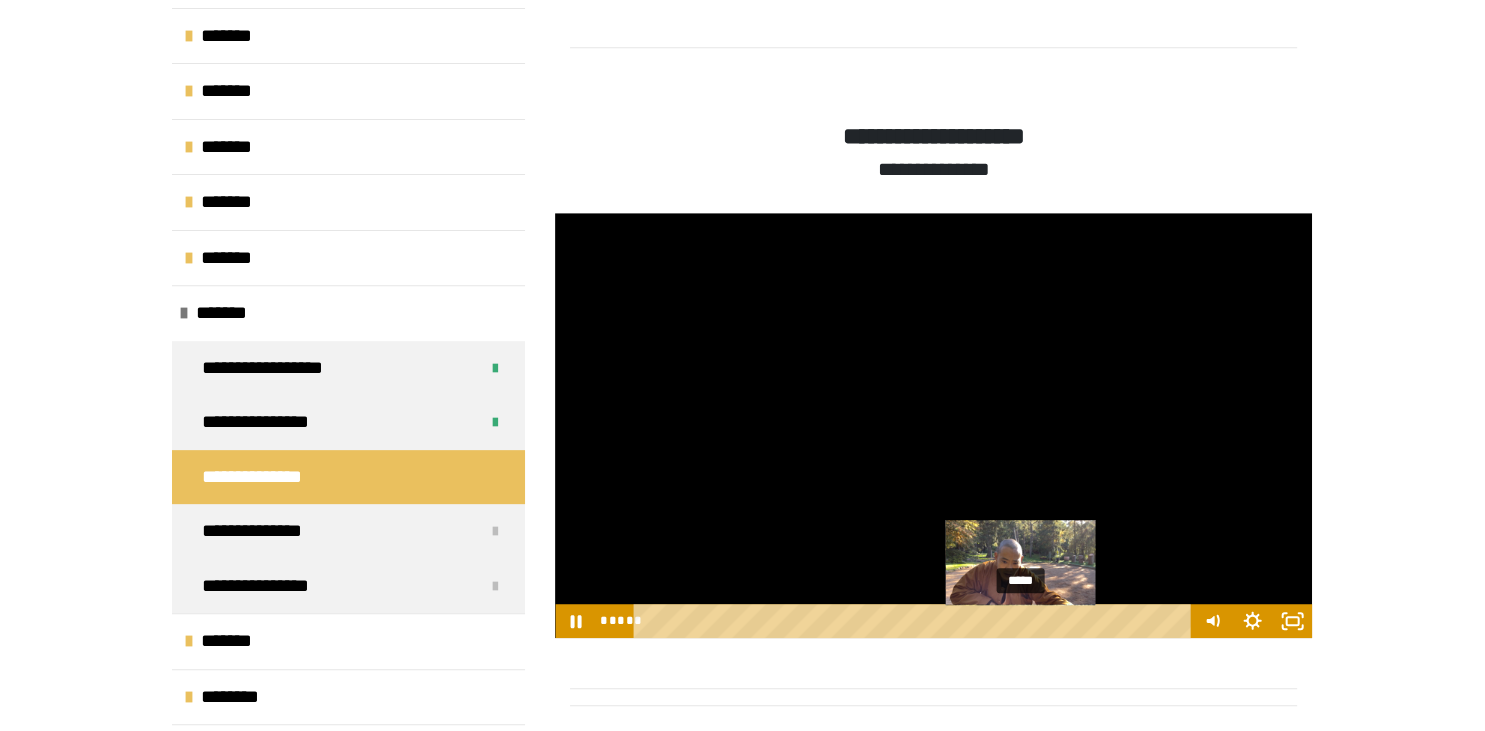click on "*****" at bounding box center (915, 621) 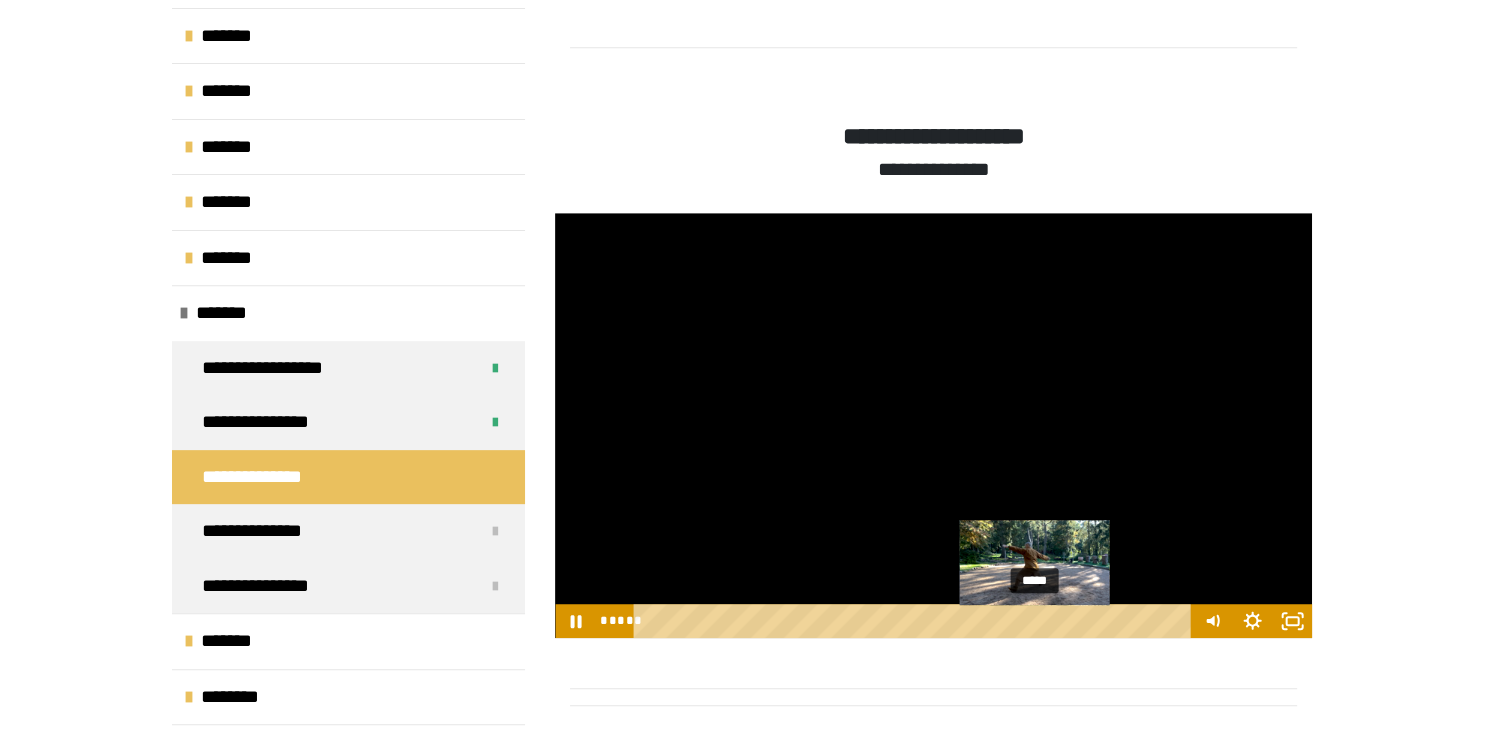 click on "*****" at bounding box center [915, 621] 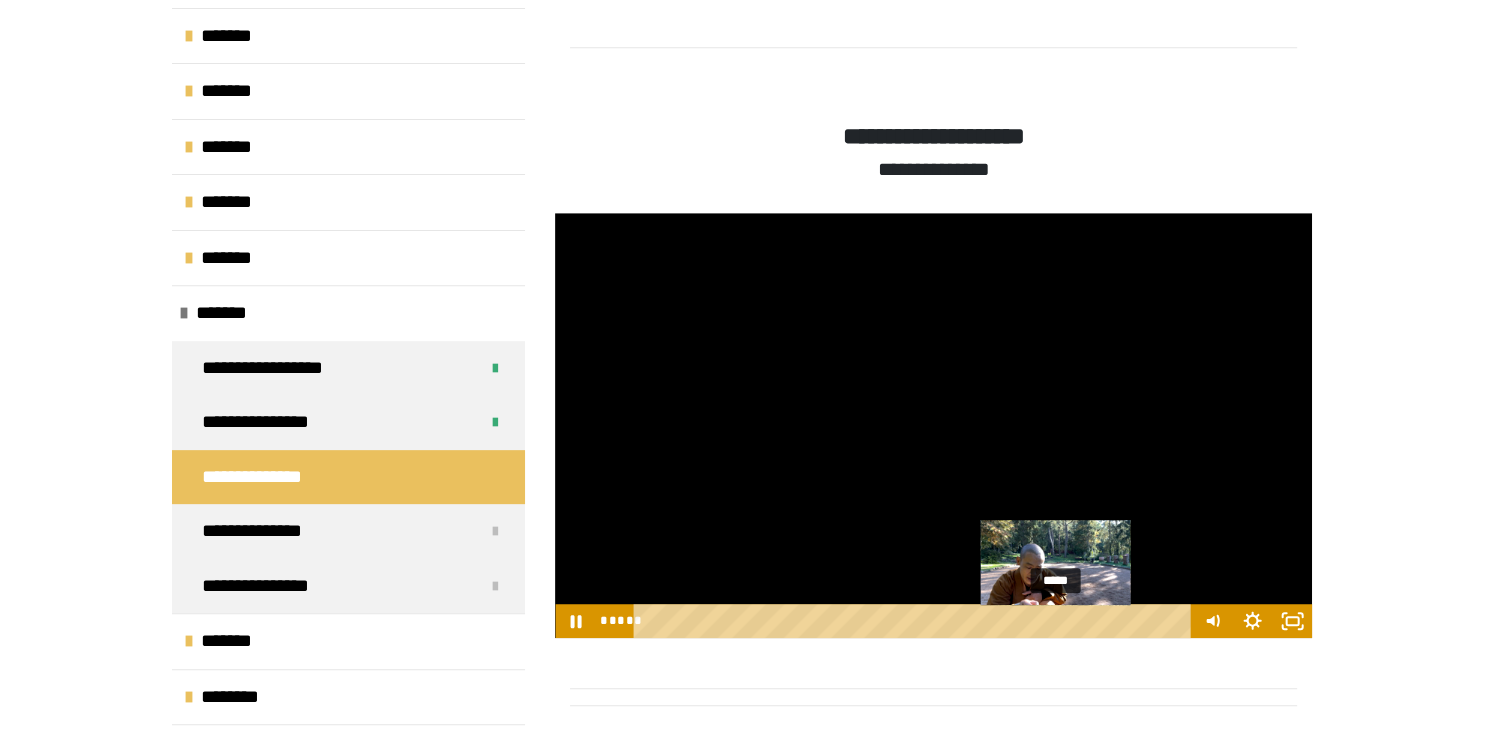 click on "*****" at bounding box center [915, 621] 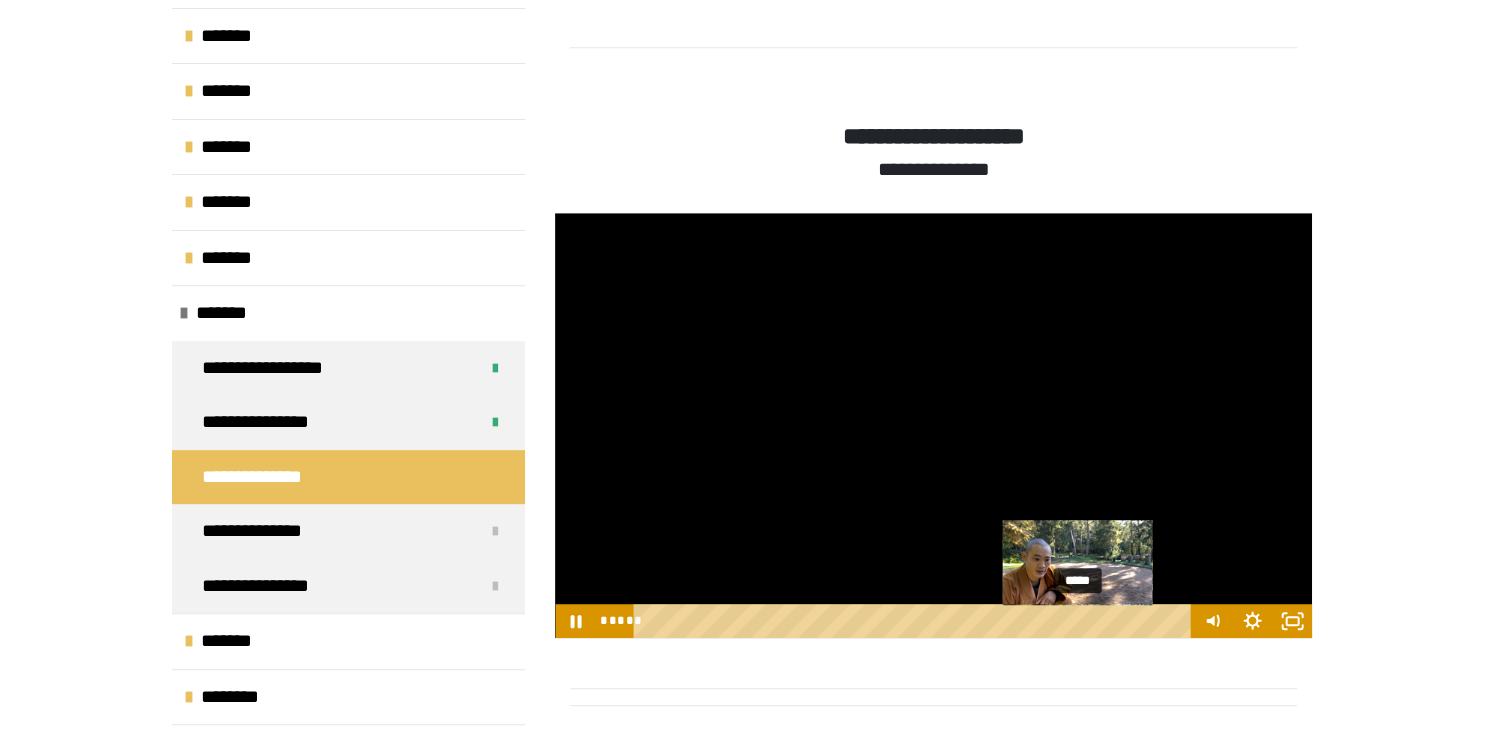 click on "*****" at bounding box center [915, 621] 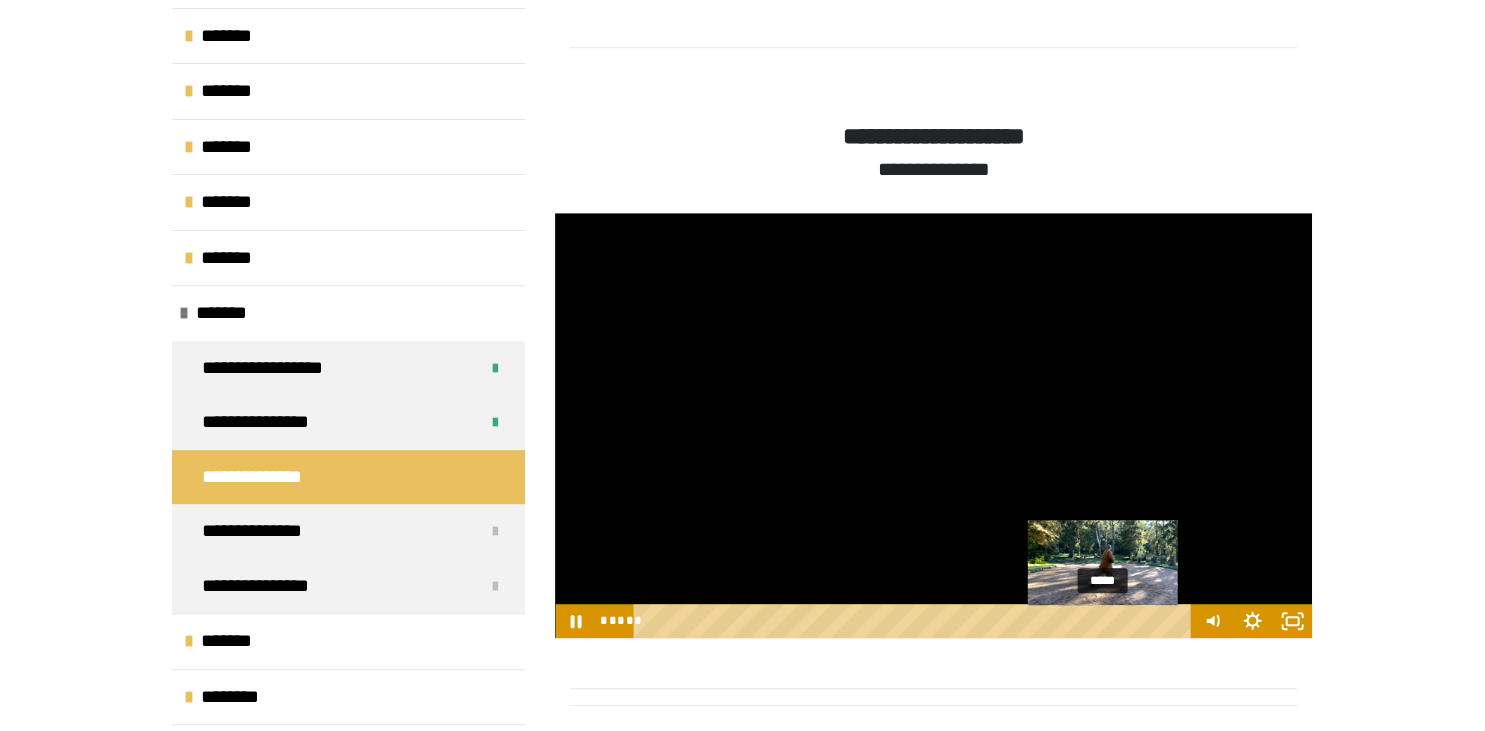 click on "*****" at bounding box center (915, 621) 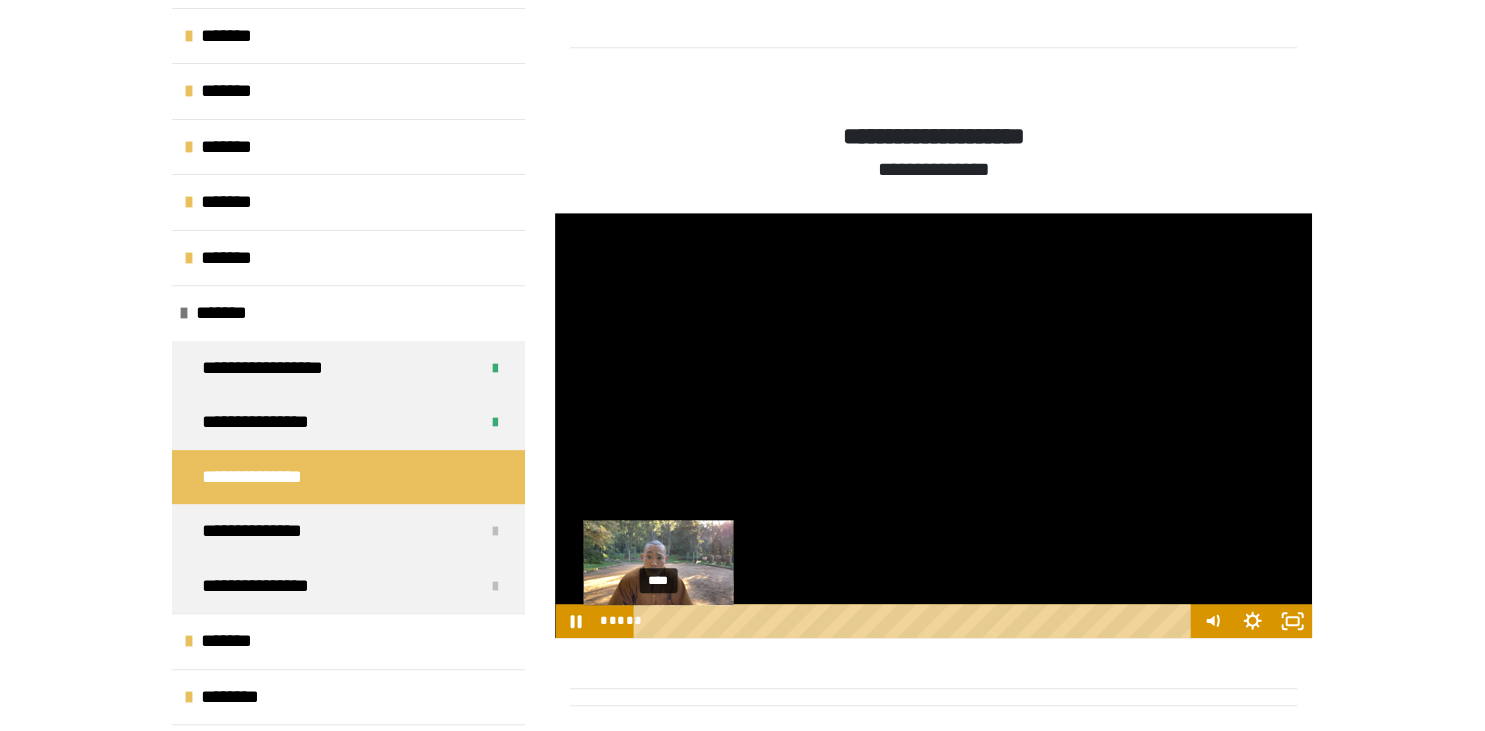 click on "****" at bounding box center [915, 621] 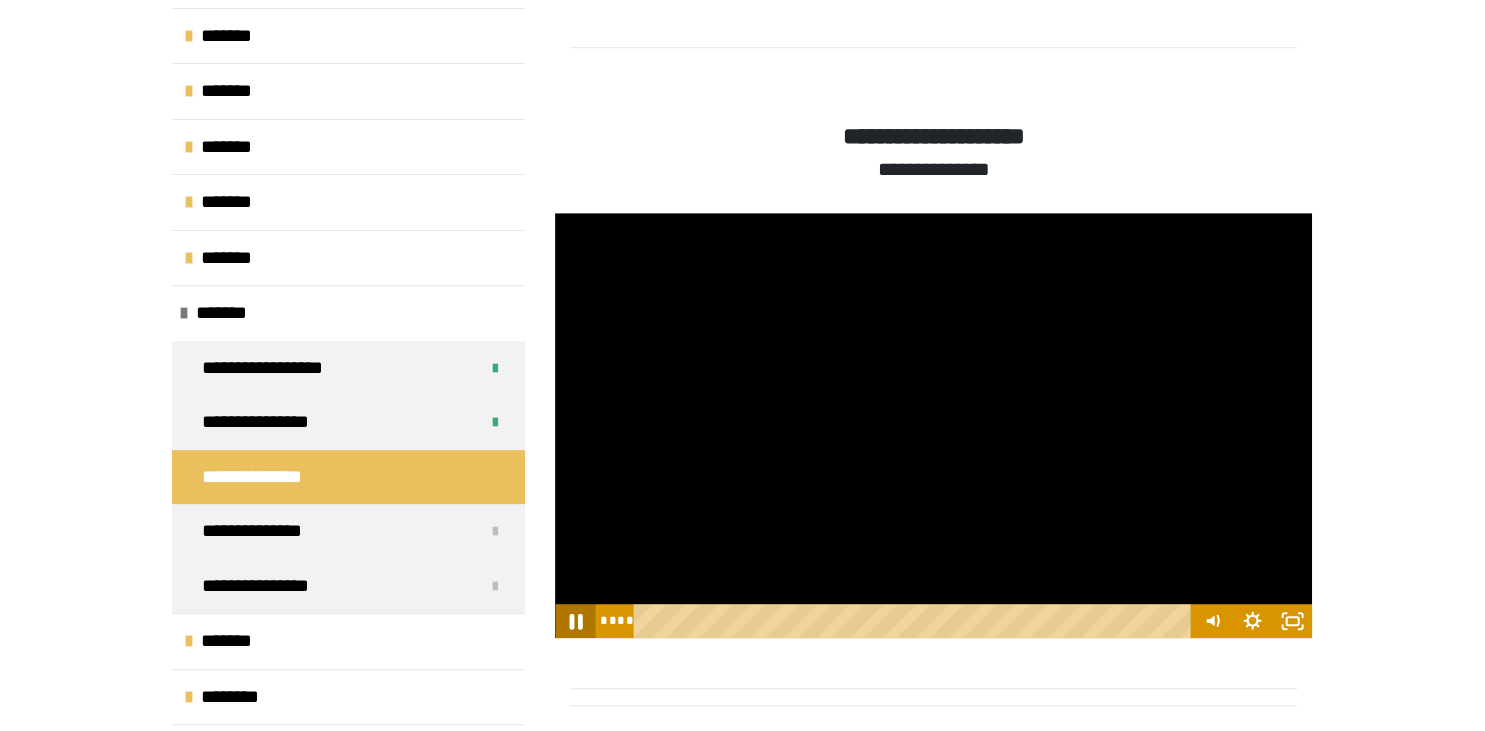 click 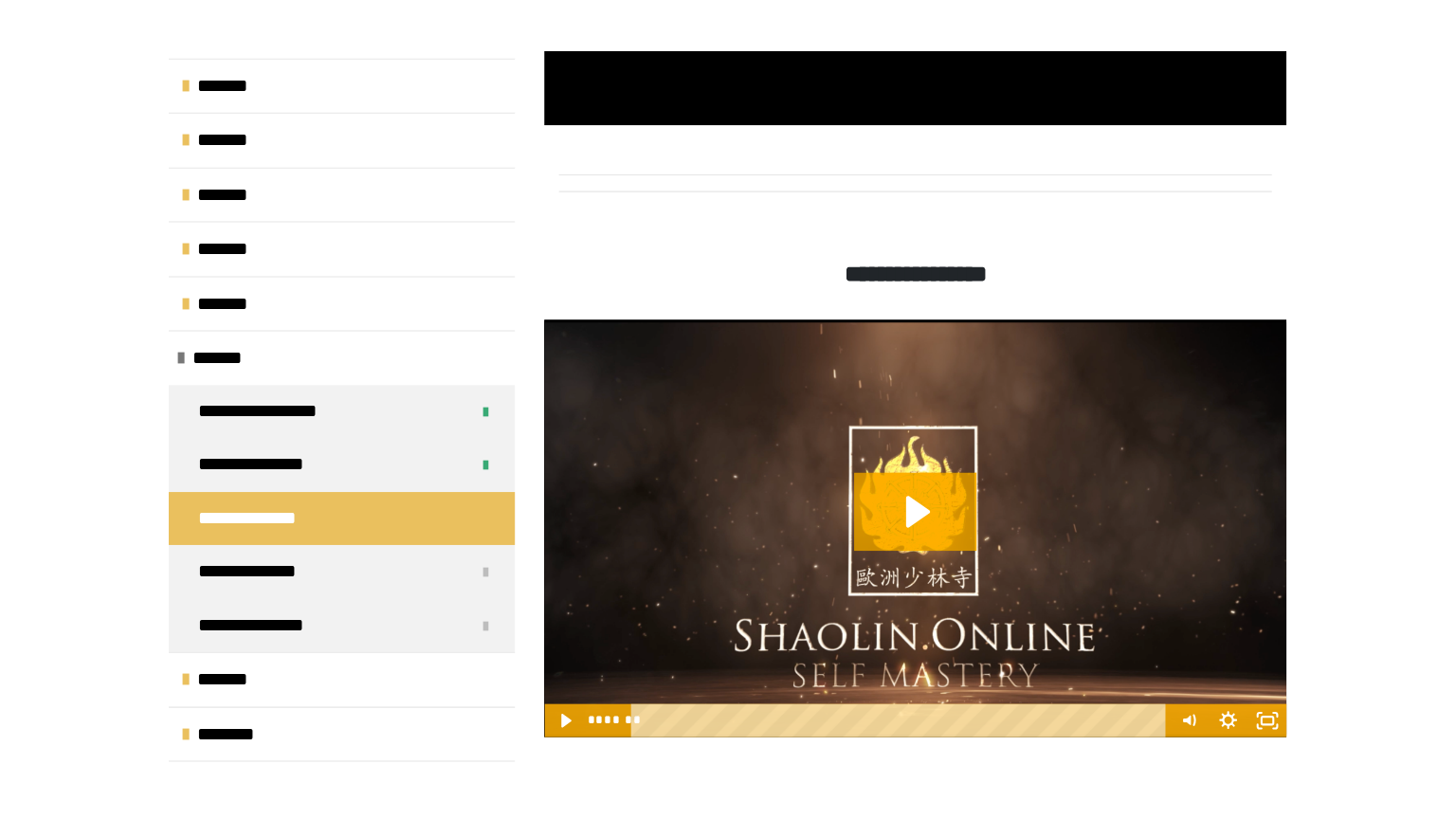 scroll, scrollTop: 1718, scrollLeft: 0, axis: vertical 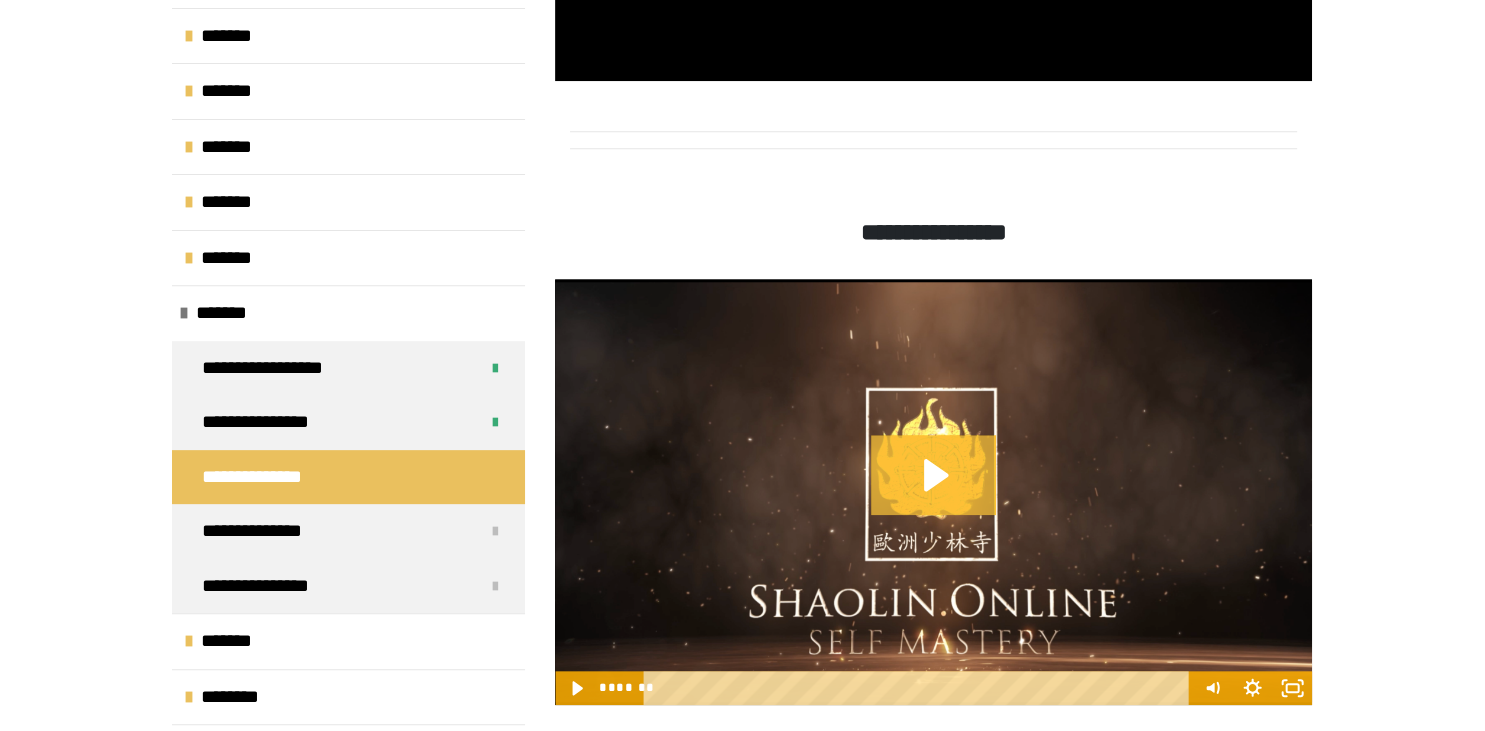 click 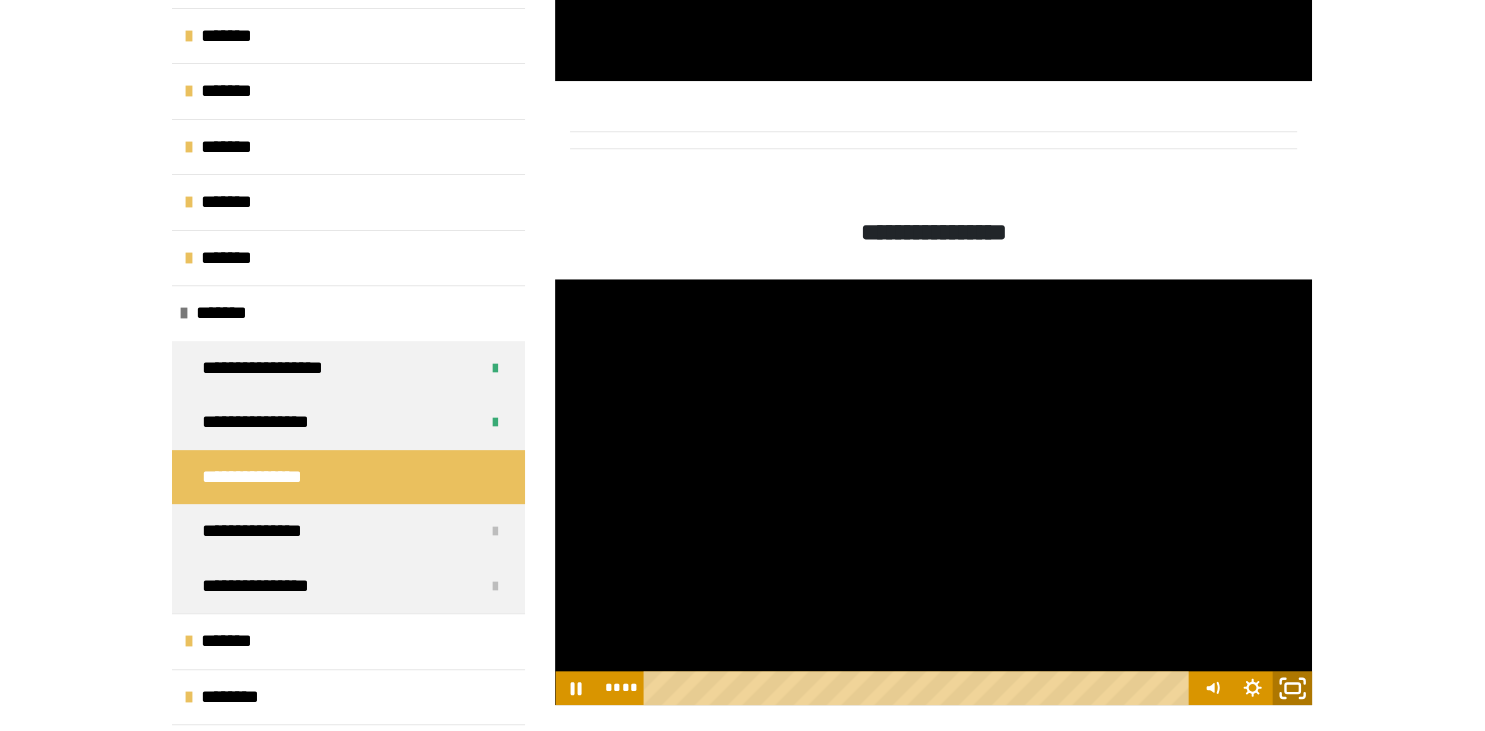 click 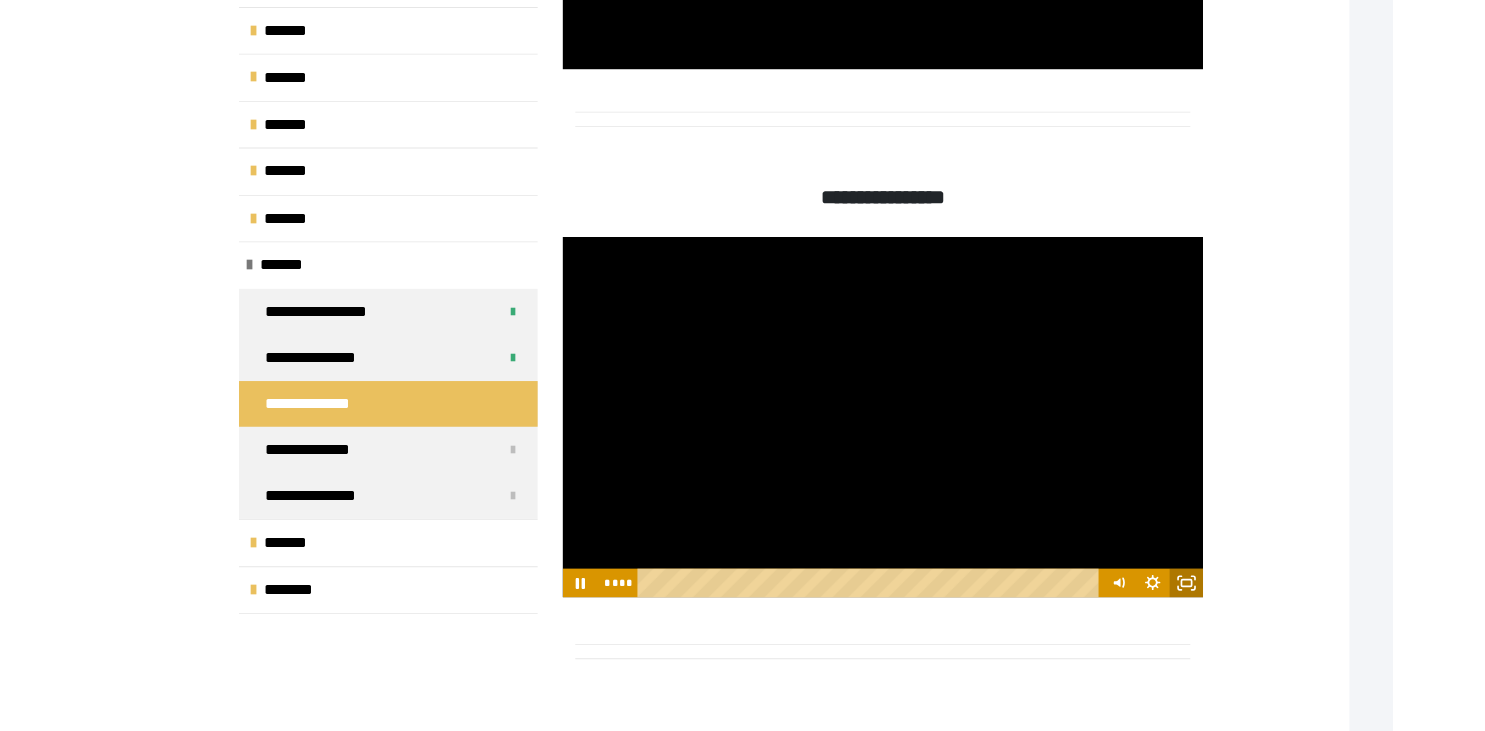 scroll, scrollTop: 618, scrollLeft: 0, axis: vertical 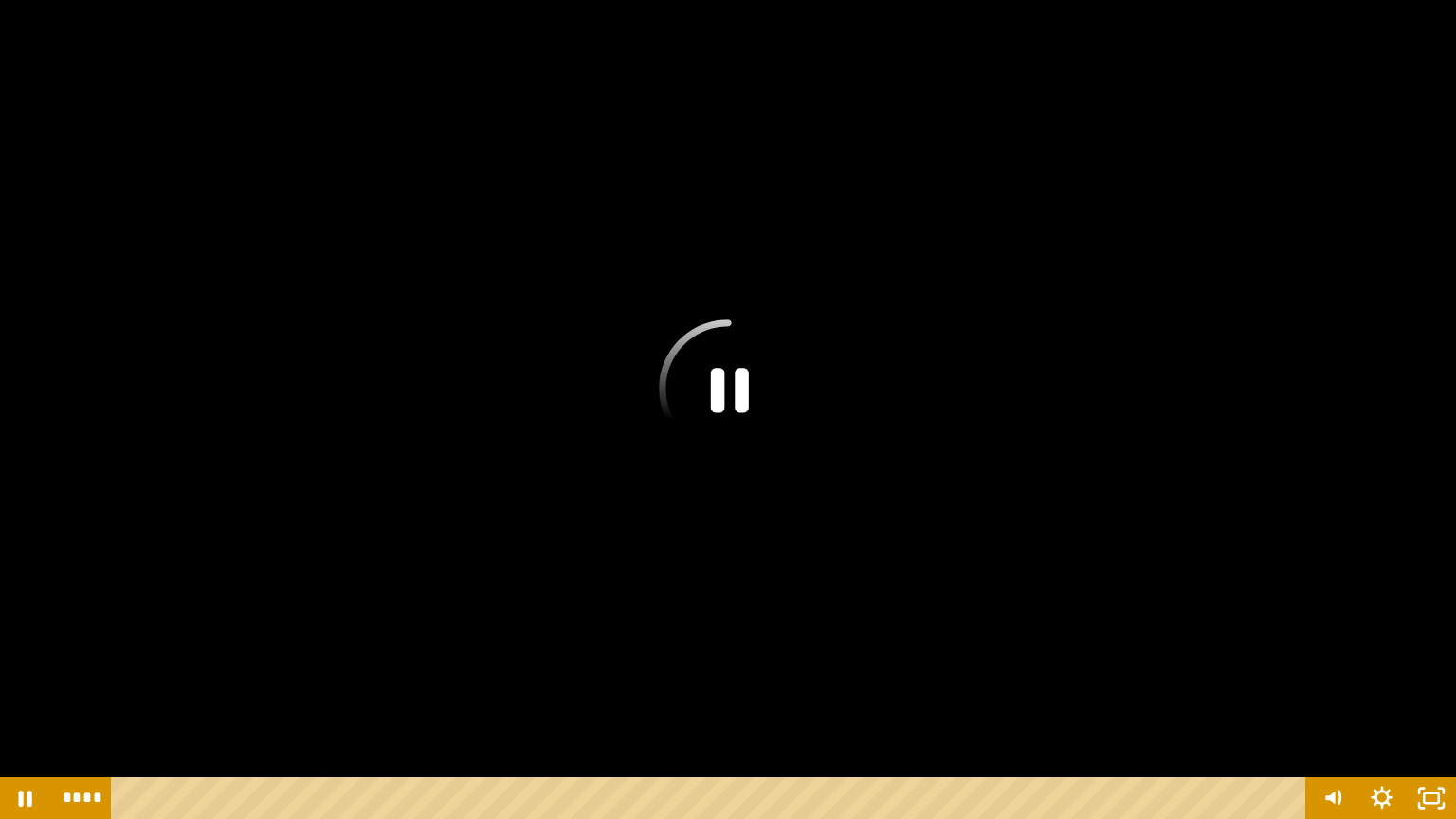 click at bounding box center (728, 410) 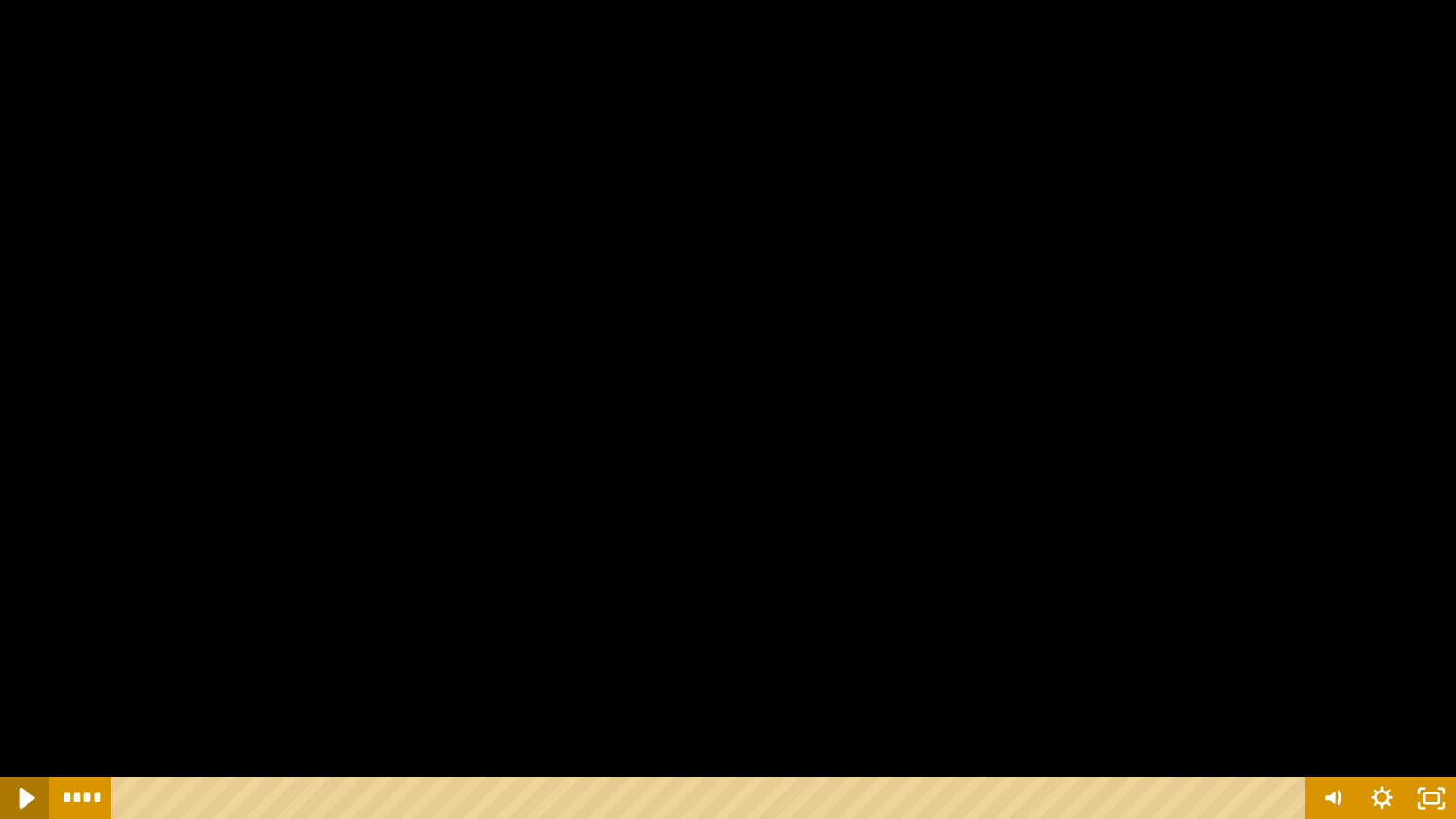 click 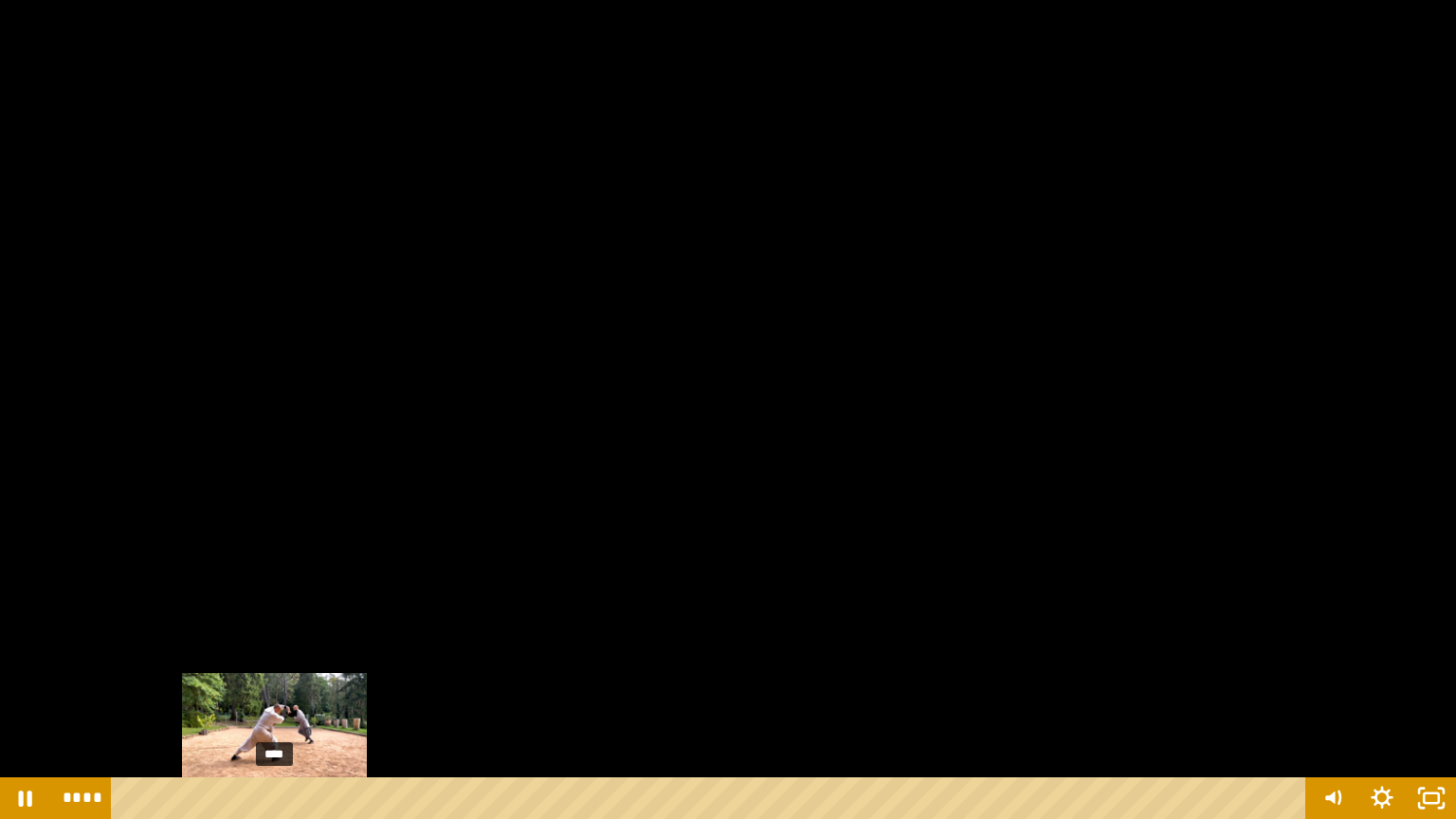 click on "****" at bounding box center [712, 798] 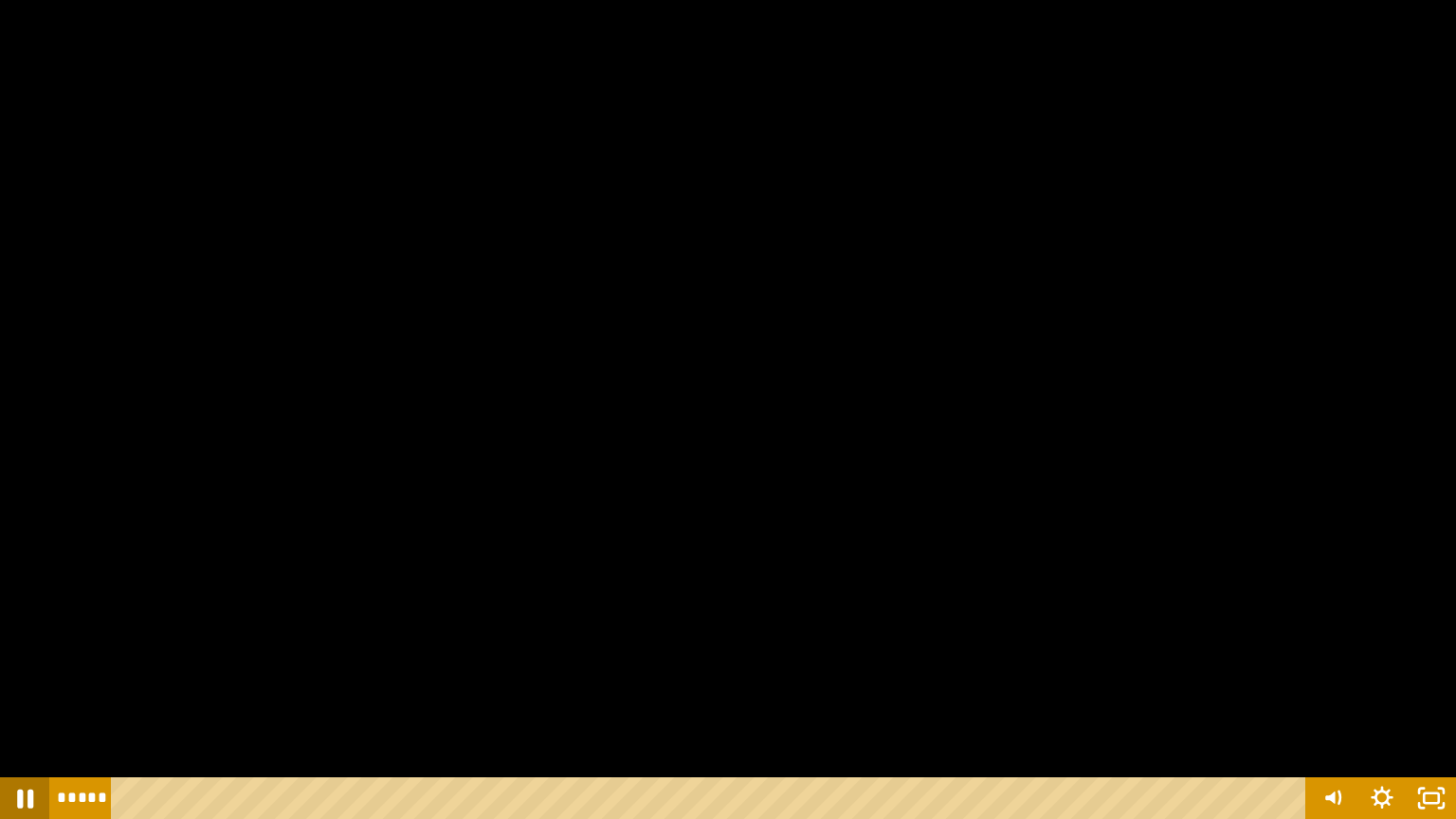click 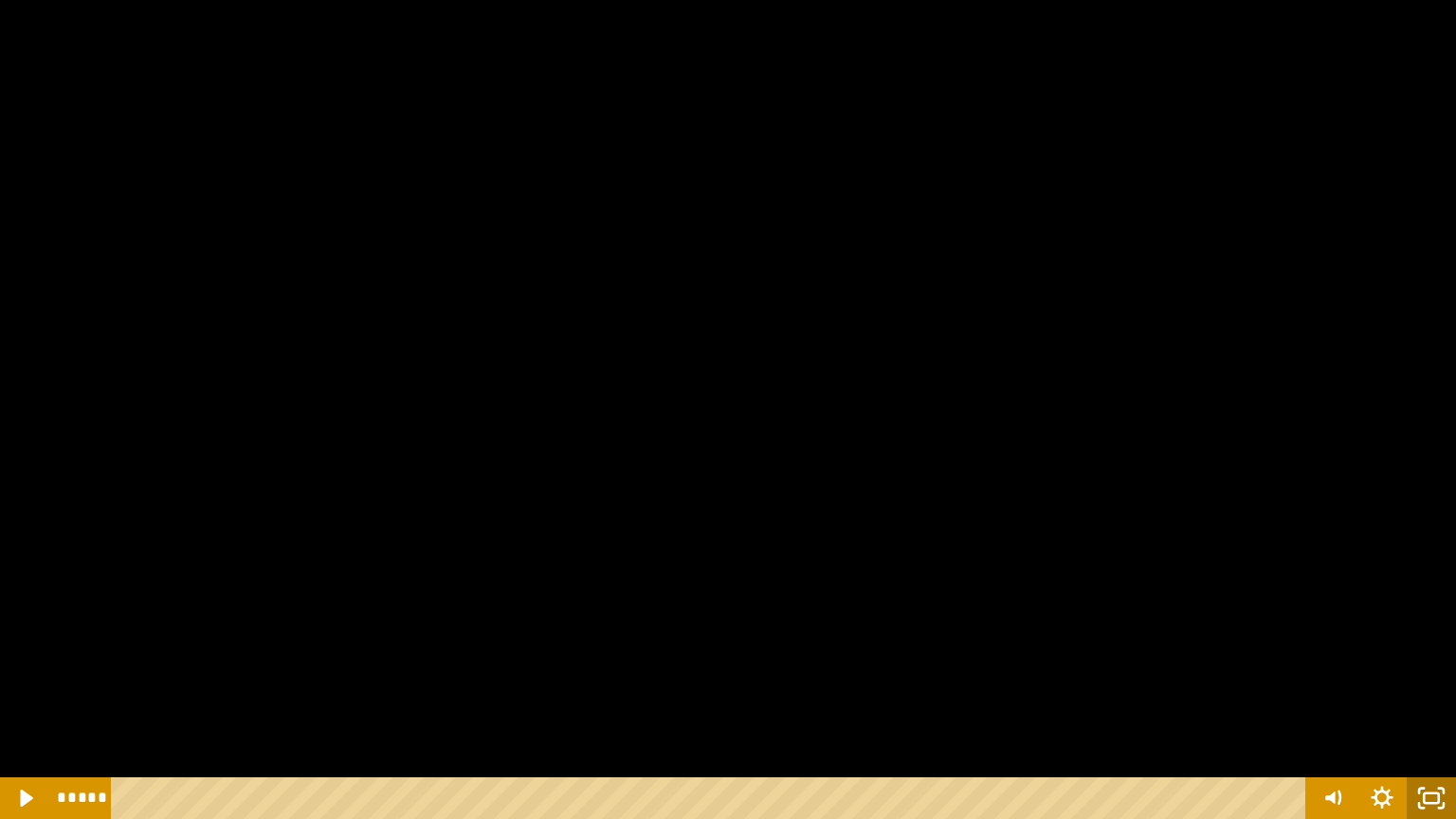 click 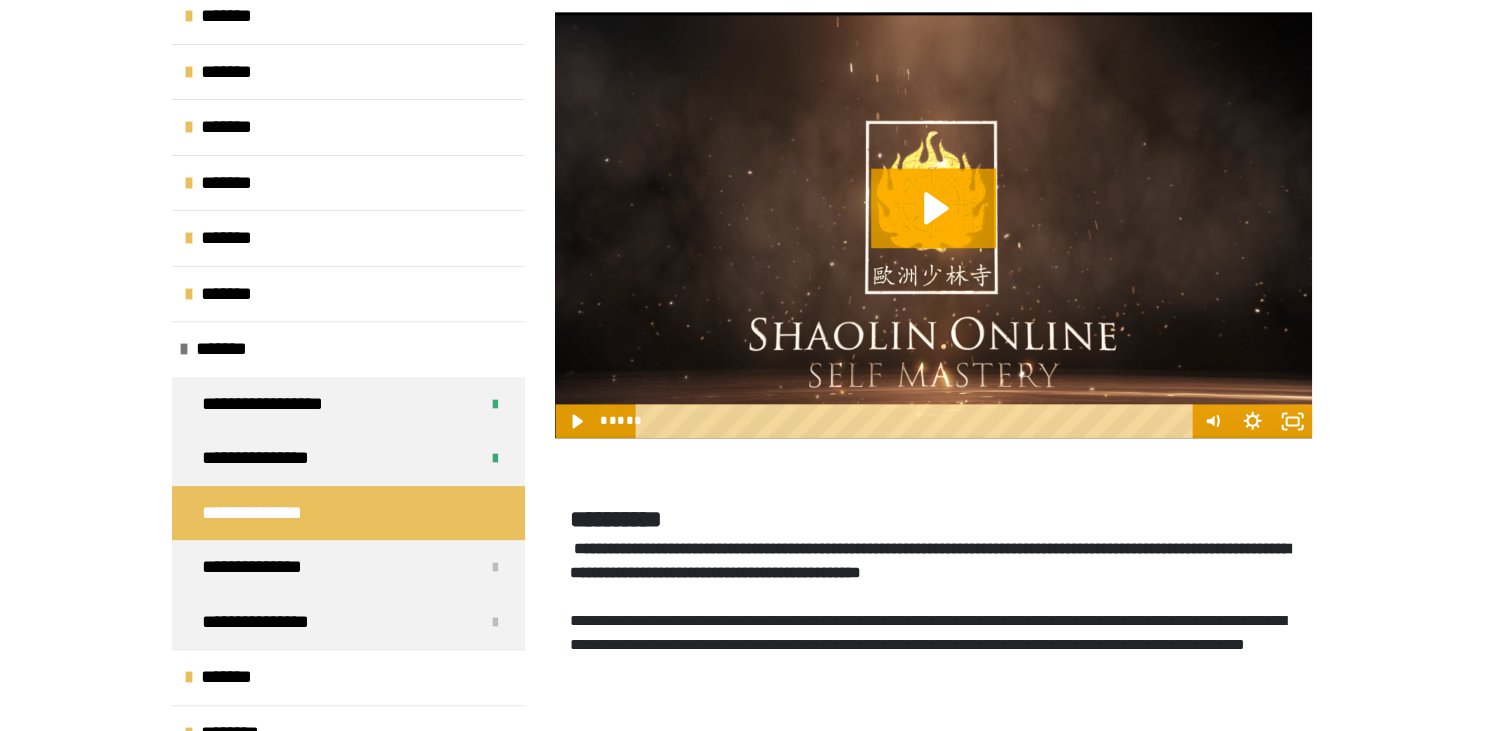 scroll, scrollTop: 2884, scrollLeft: 0, axis: vertical 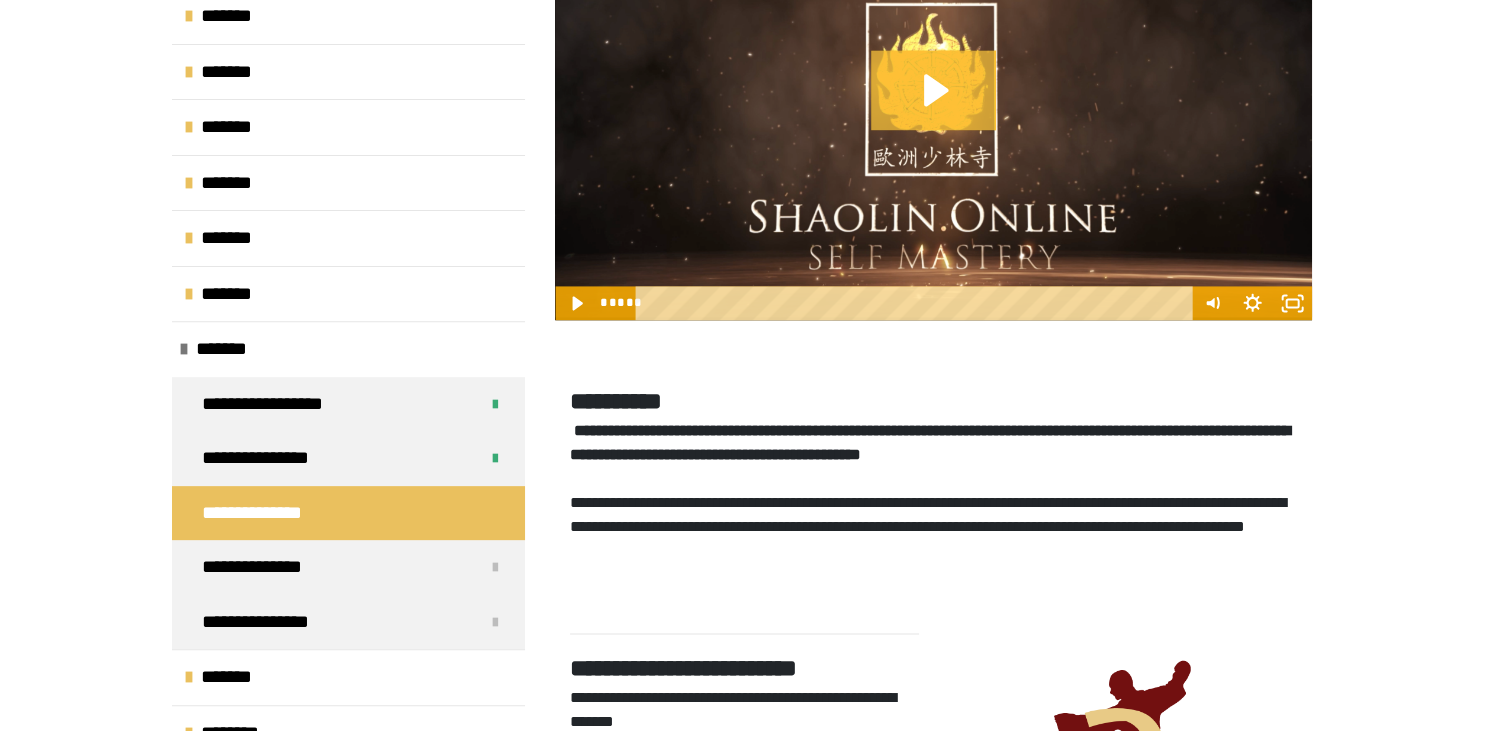 click 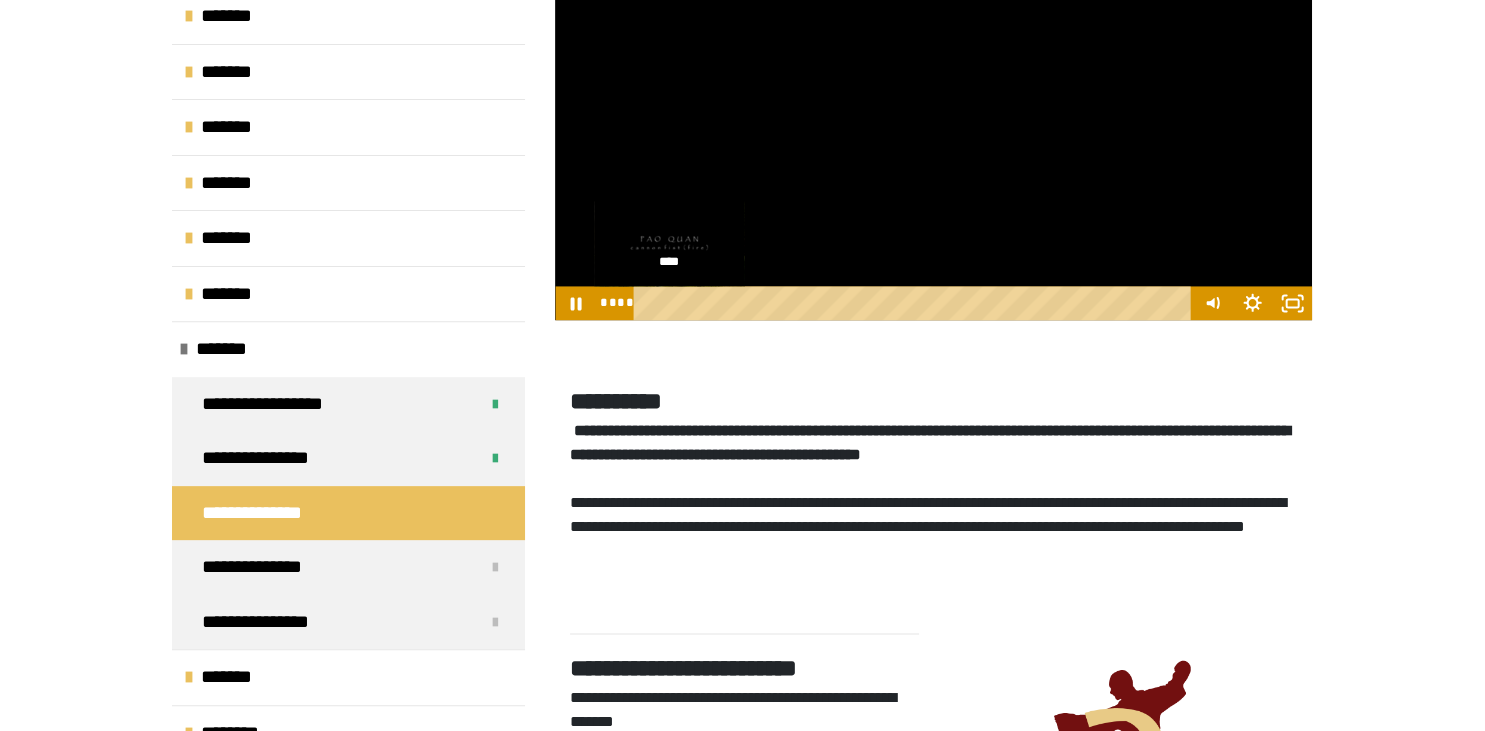 click on "****" at bounding box center (915, 303) 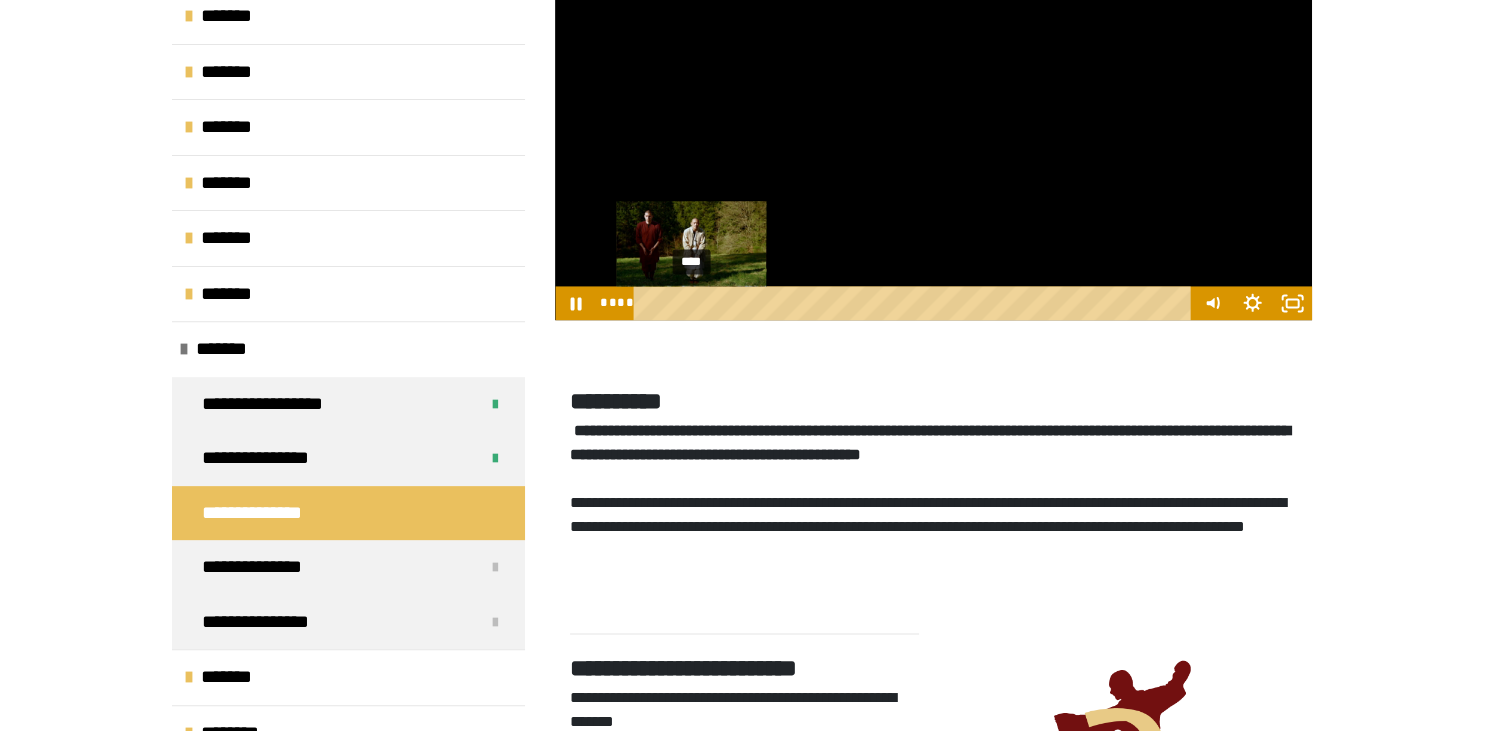 click on "****" at bounding box center (915, 303) 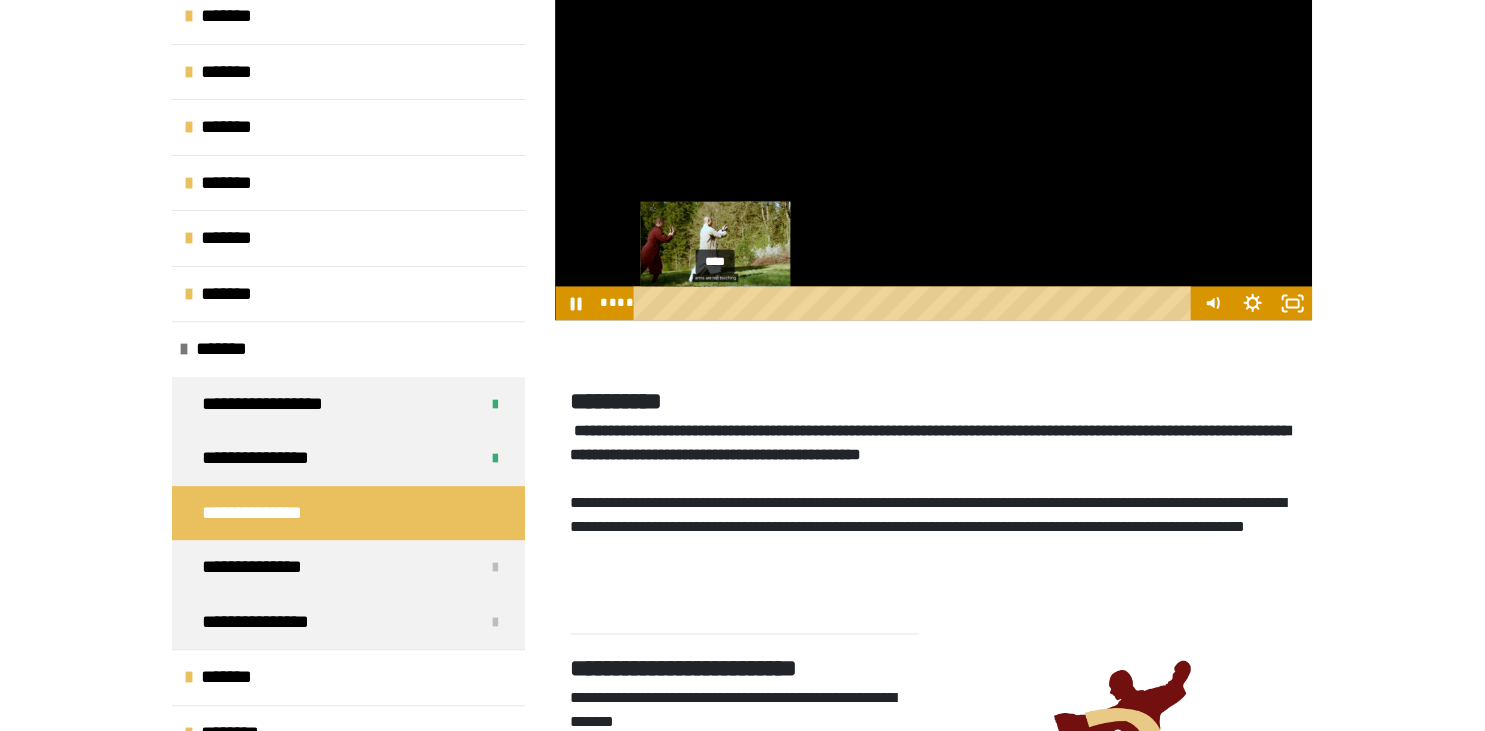 click on "****" at bounding box center (915, 303) 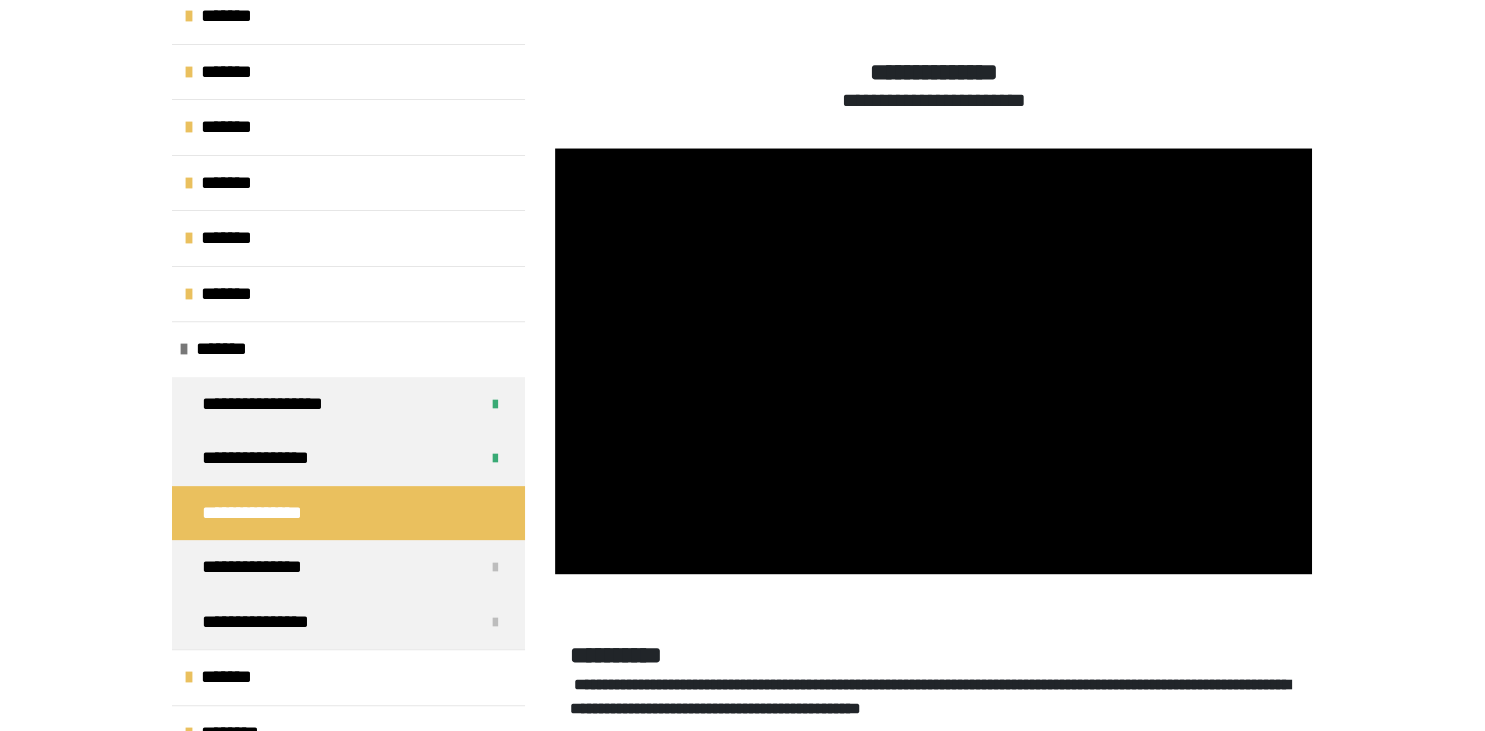 scroll, scrollTop: 2581, scrollLeft: 0, axis: vertical 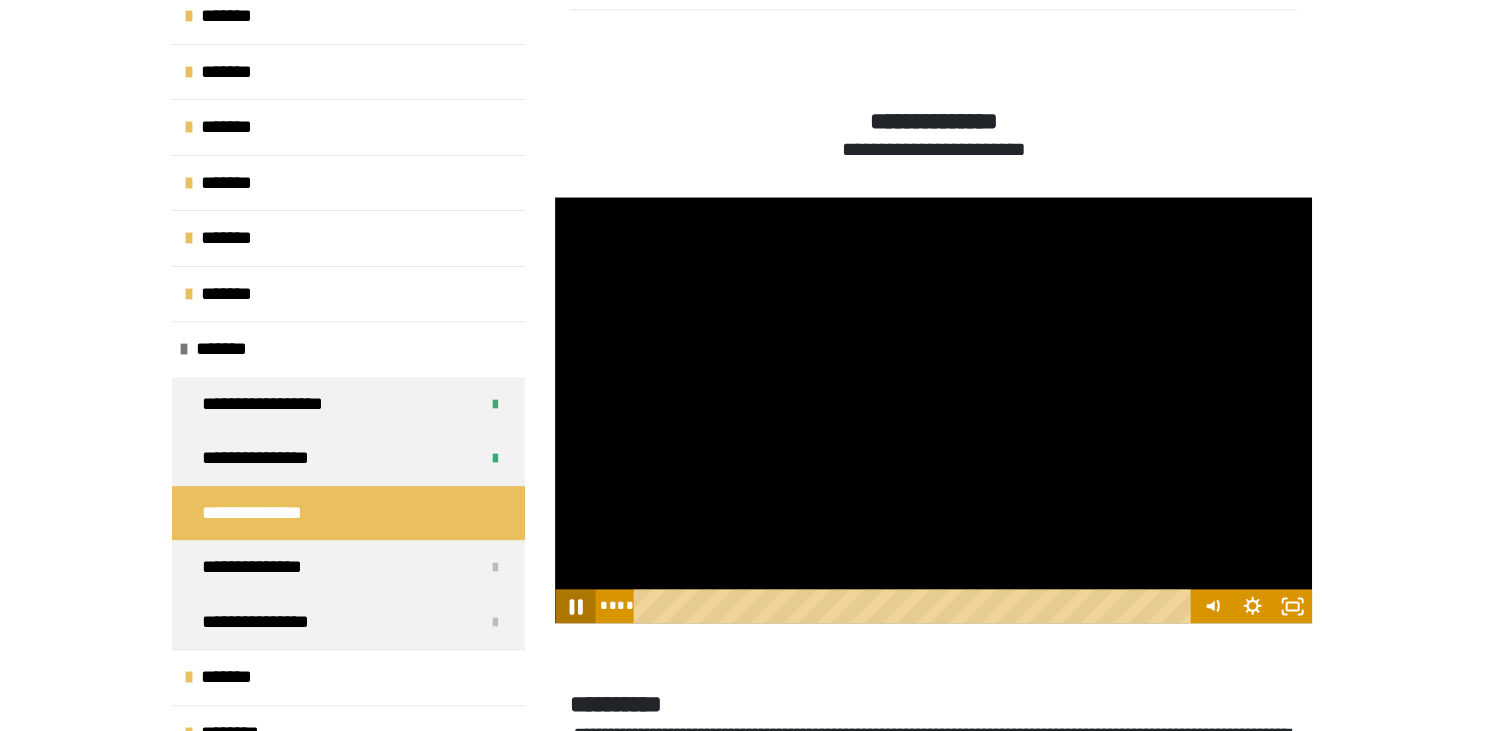 click 